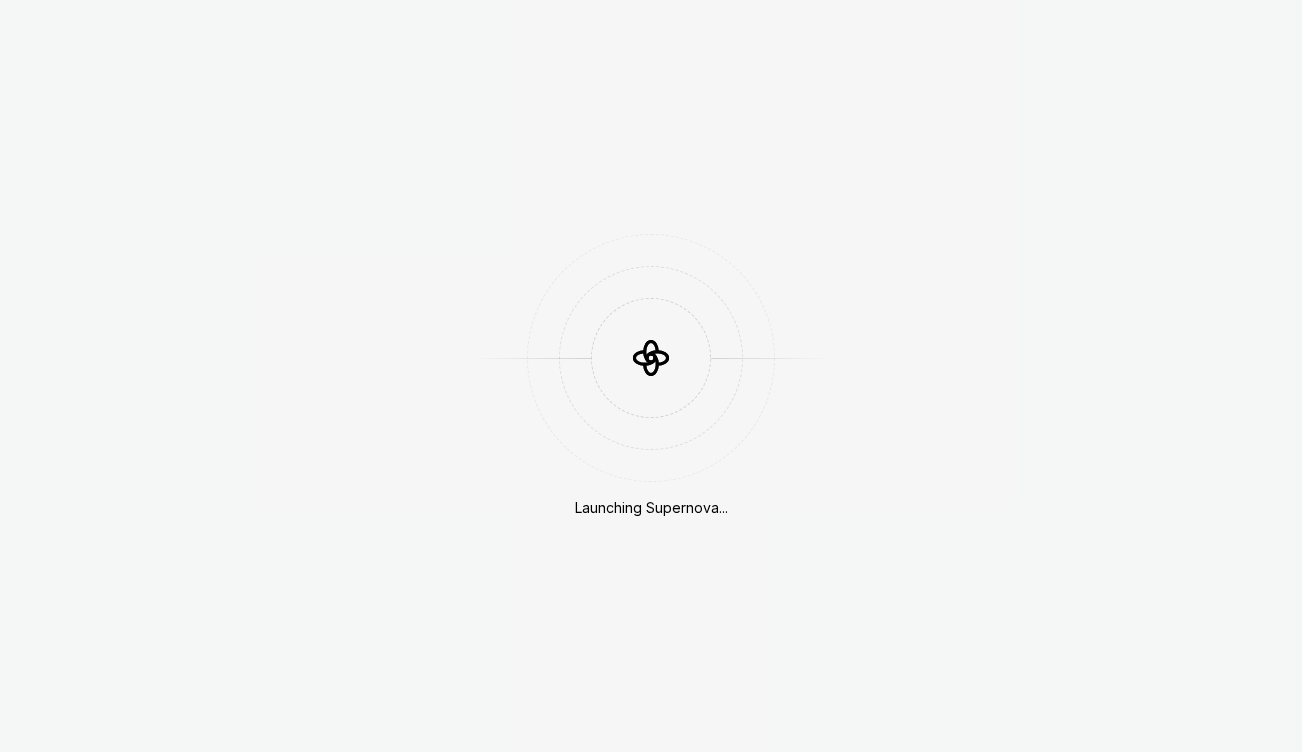 scroll, scrollTop: 0, scrollLeft: 0, axis: both 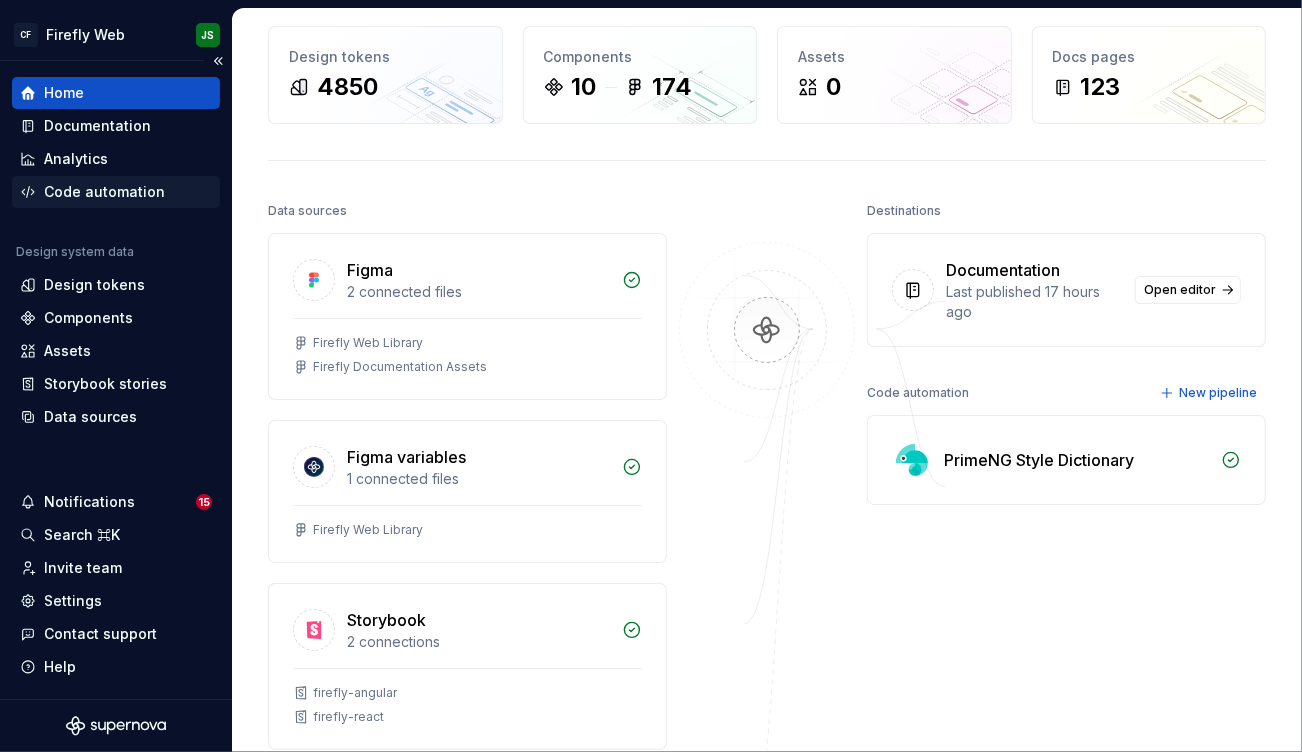 click on "Code automation" at bounding box center (104, 192) 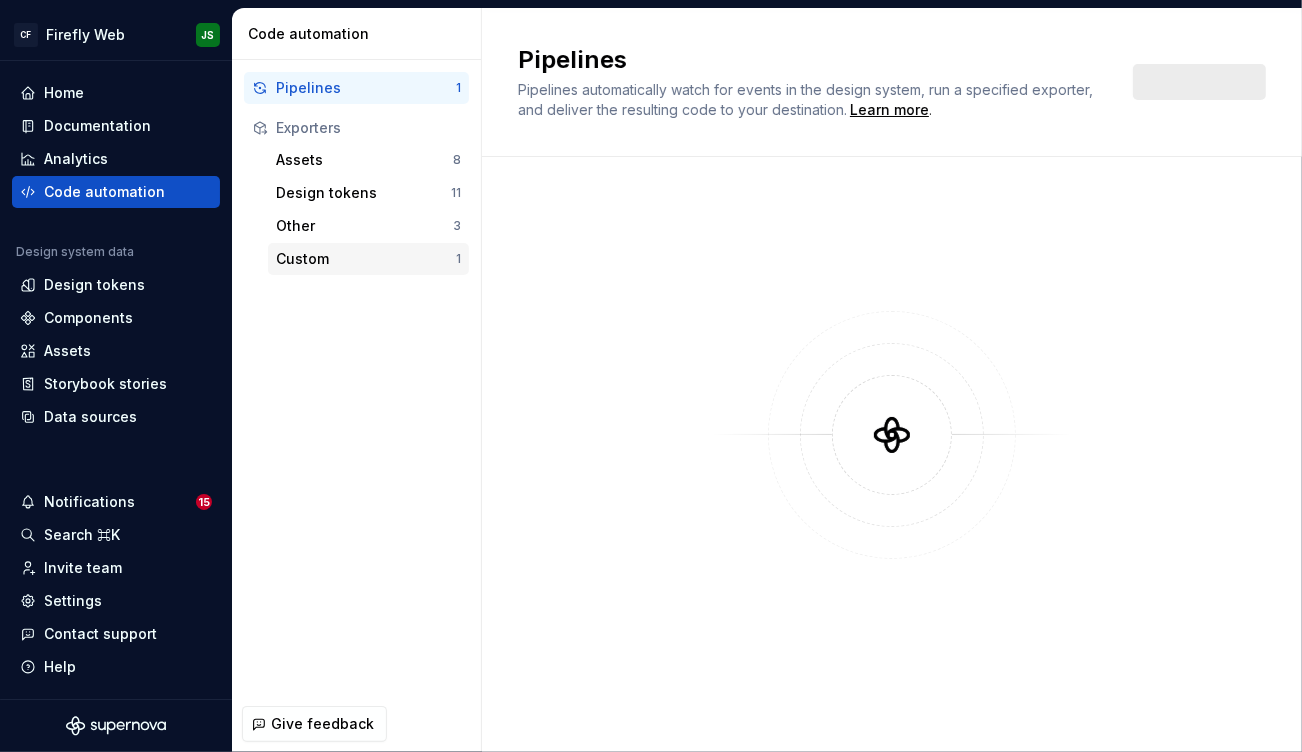 click on "Custom" at bounding box center (366, 259) 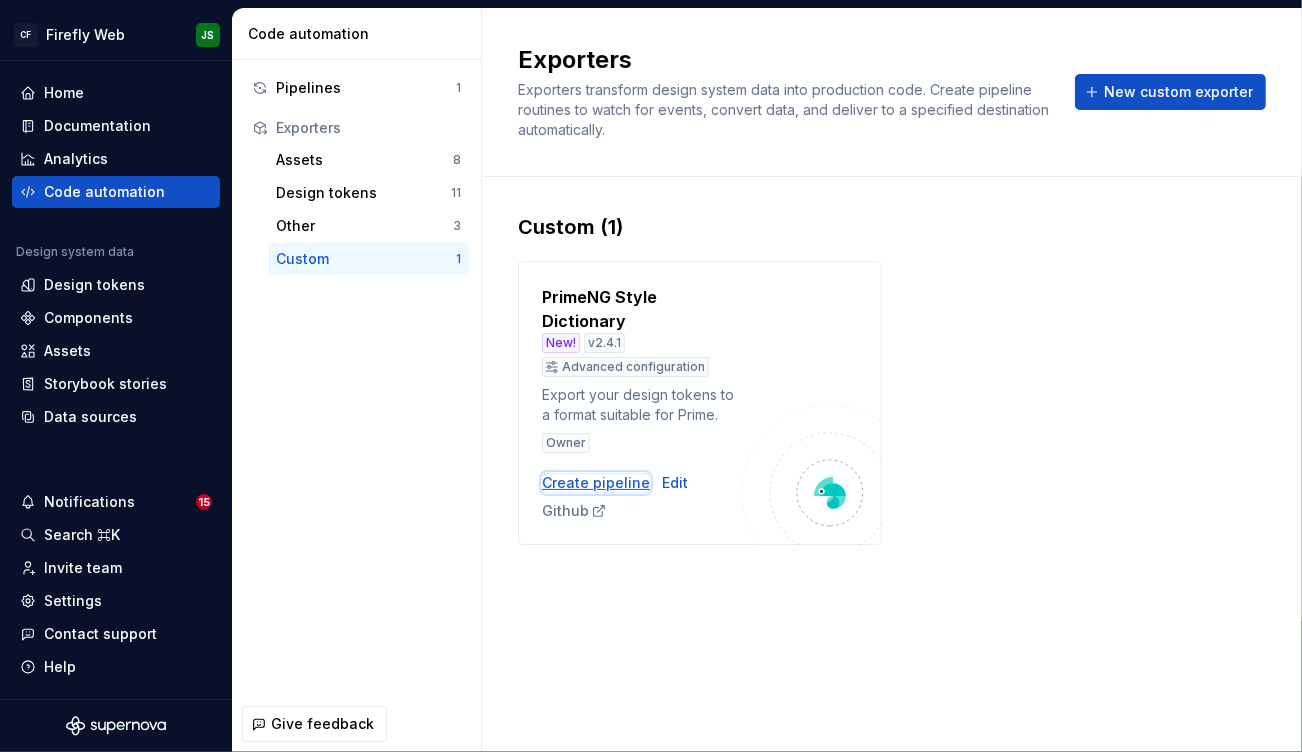click on "Create pipeline" at bounding box center [596, 483] 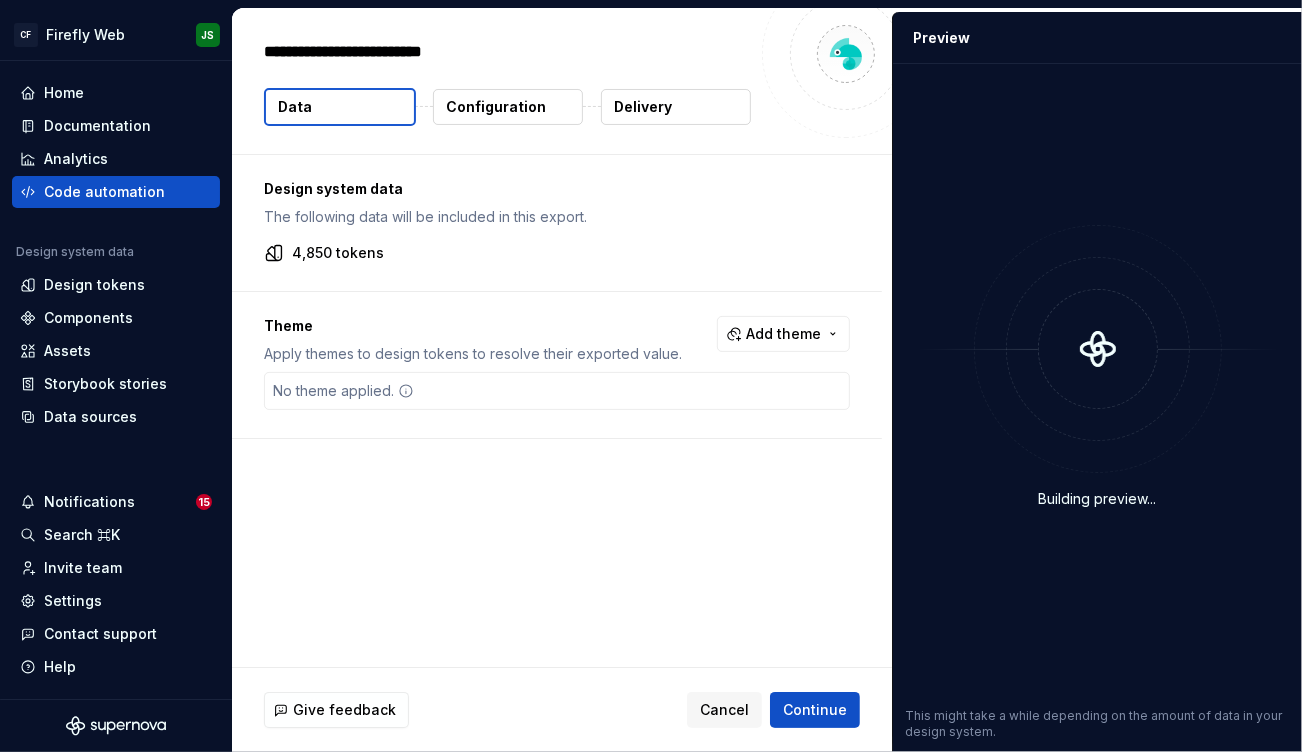click on "Configuration" at bounding box center (496, 107) 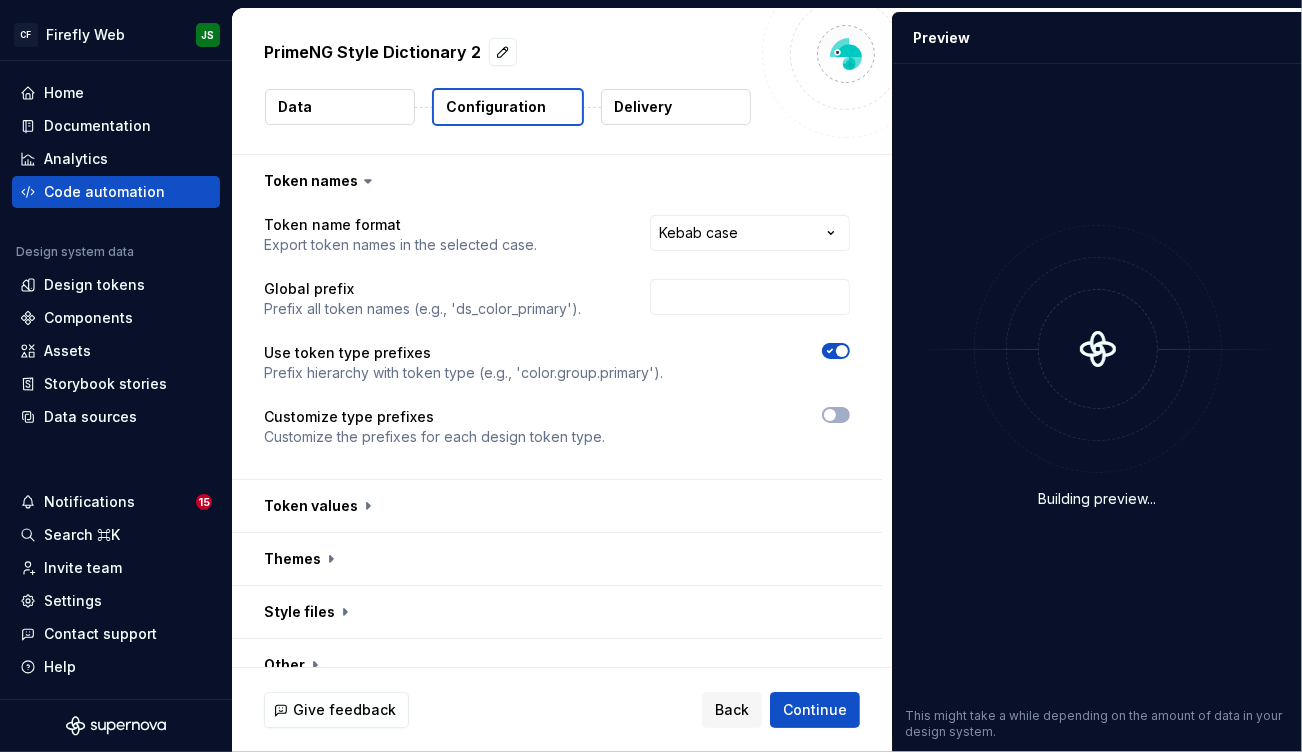 scroll, scrollTop: 21, scrollLeft: 0, axis: vertical 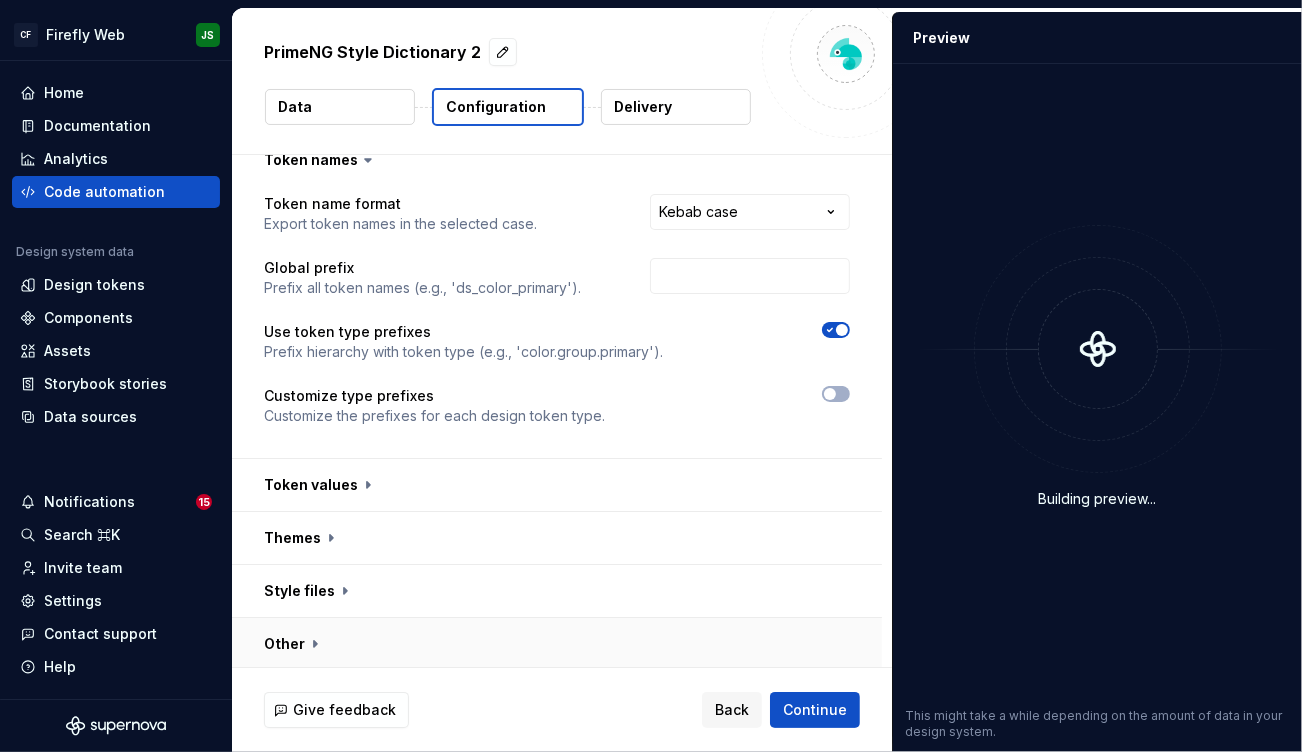 click at bounding box center (557, 644) 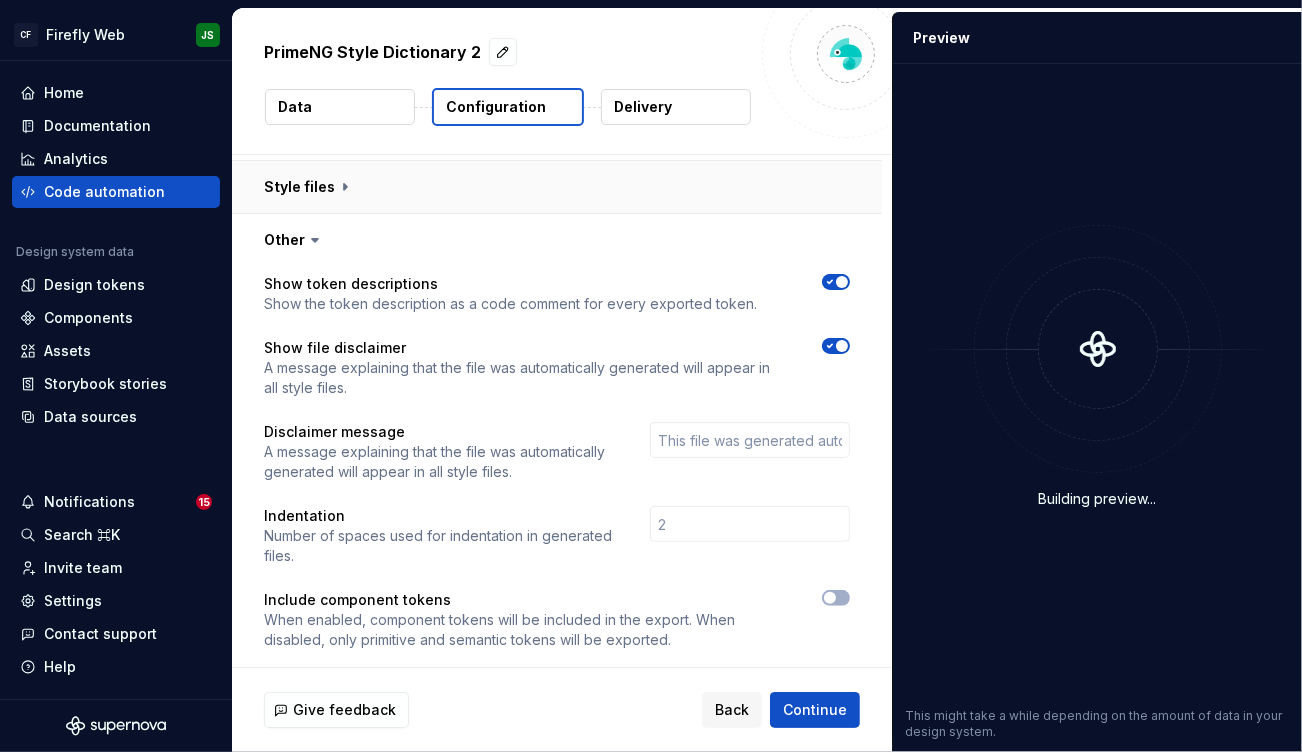 scroll, scrollTop: 437, scrollLeft: 0, axis: vertical 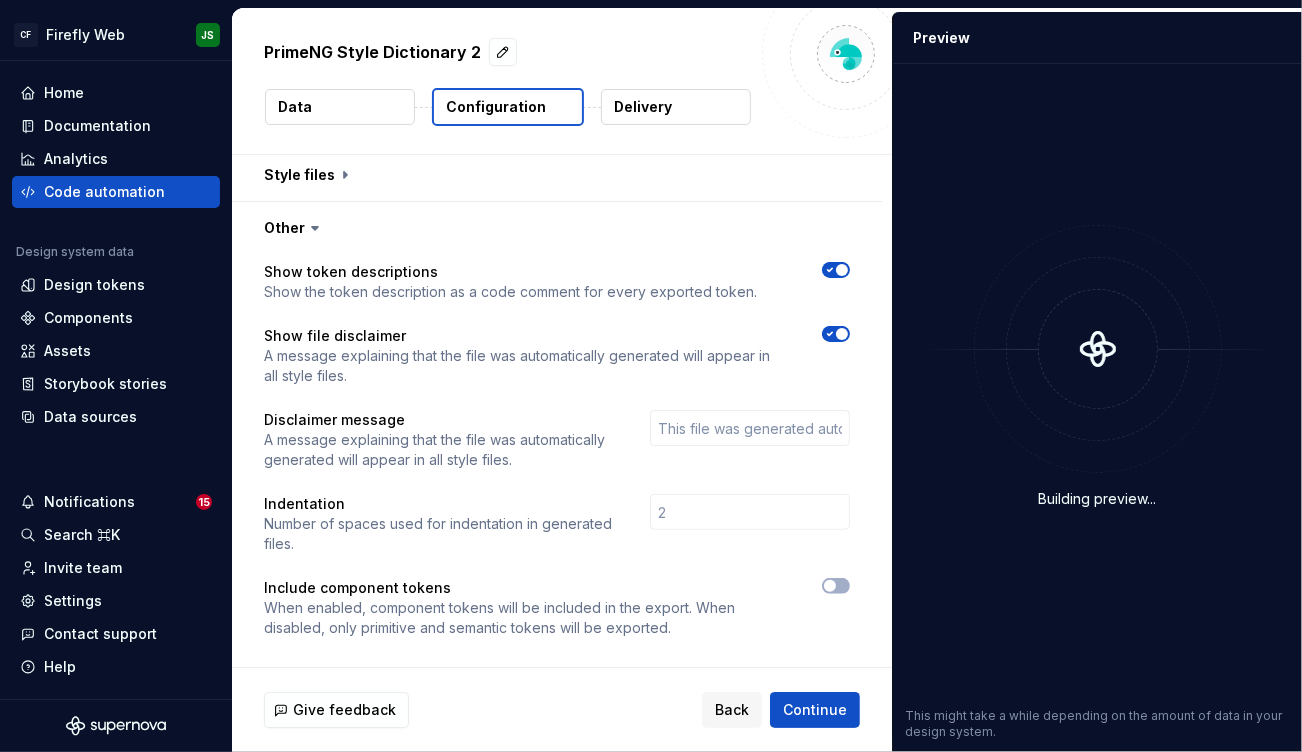 click 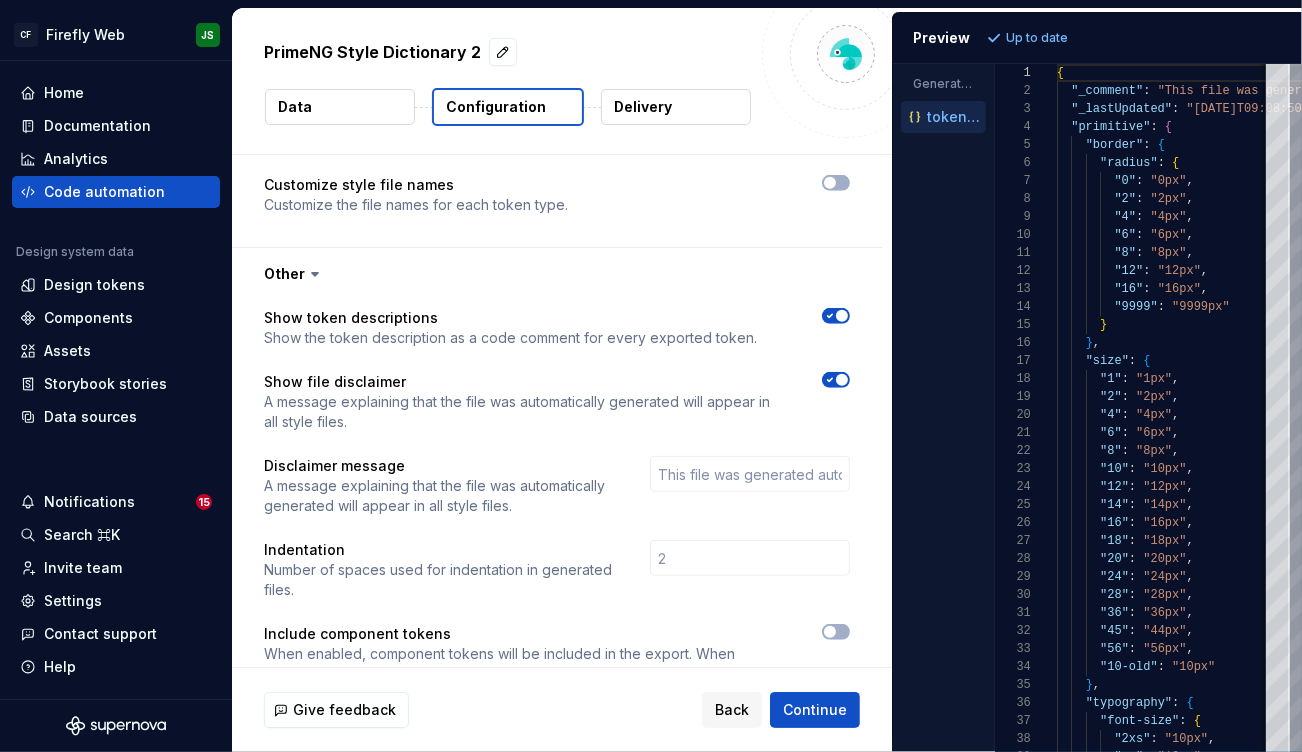 scroll, scrollTop: 853, scrollLeft: 0, axis: vertical 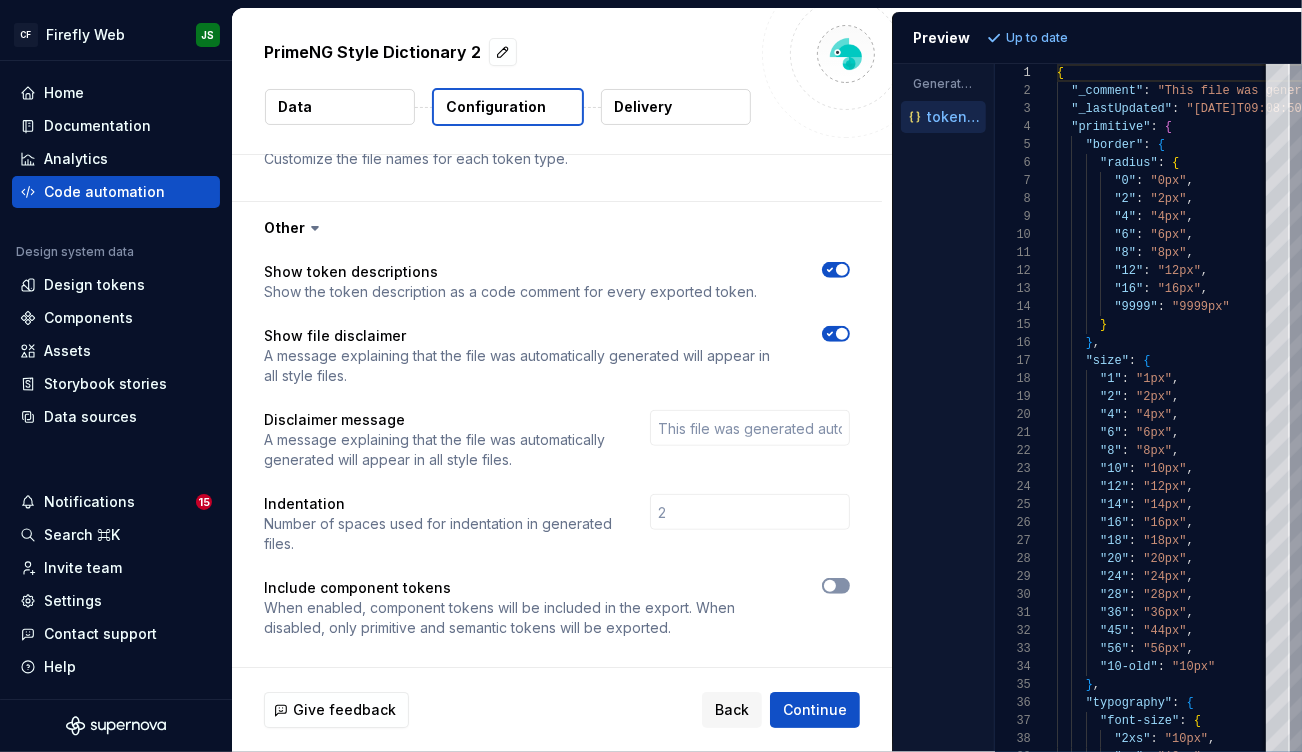 click at bounding box center (830, 586) 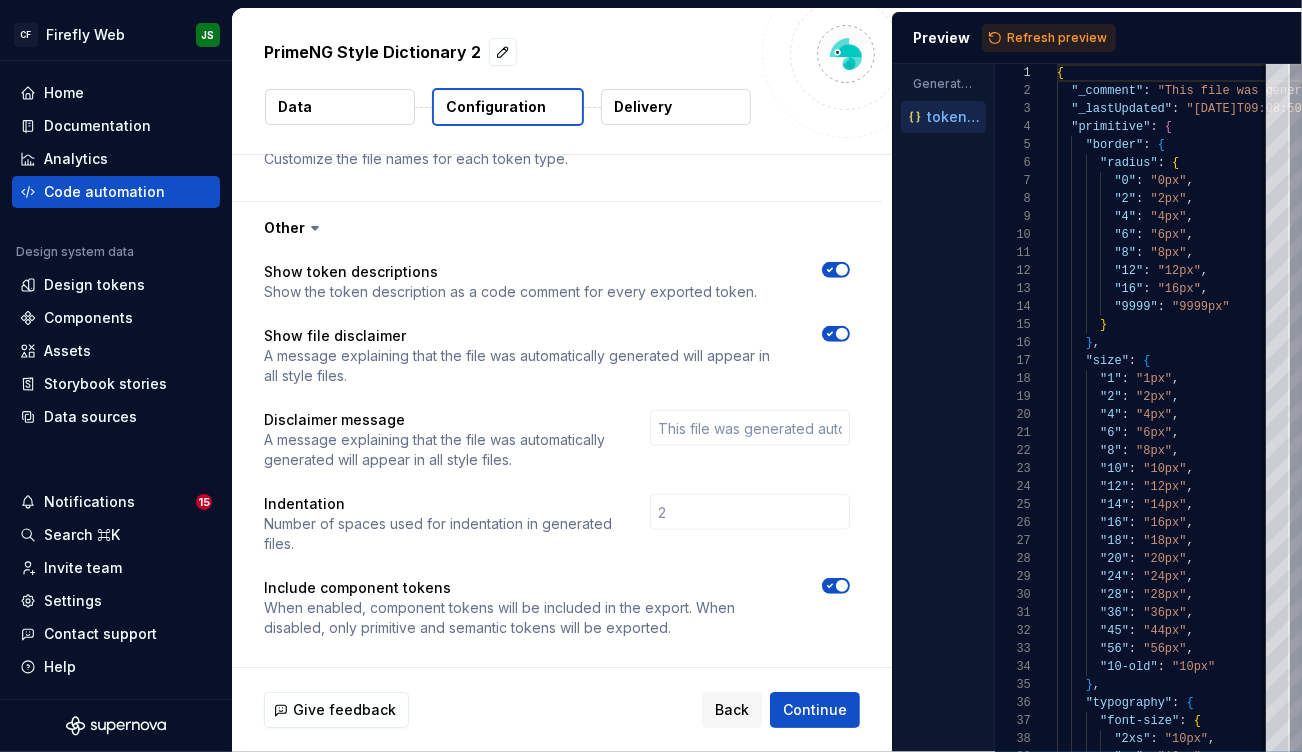 scroll, scrollTop: 851, scrollLeft: 0, axis: vertical 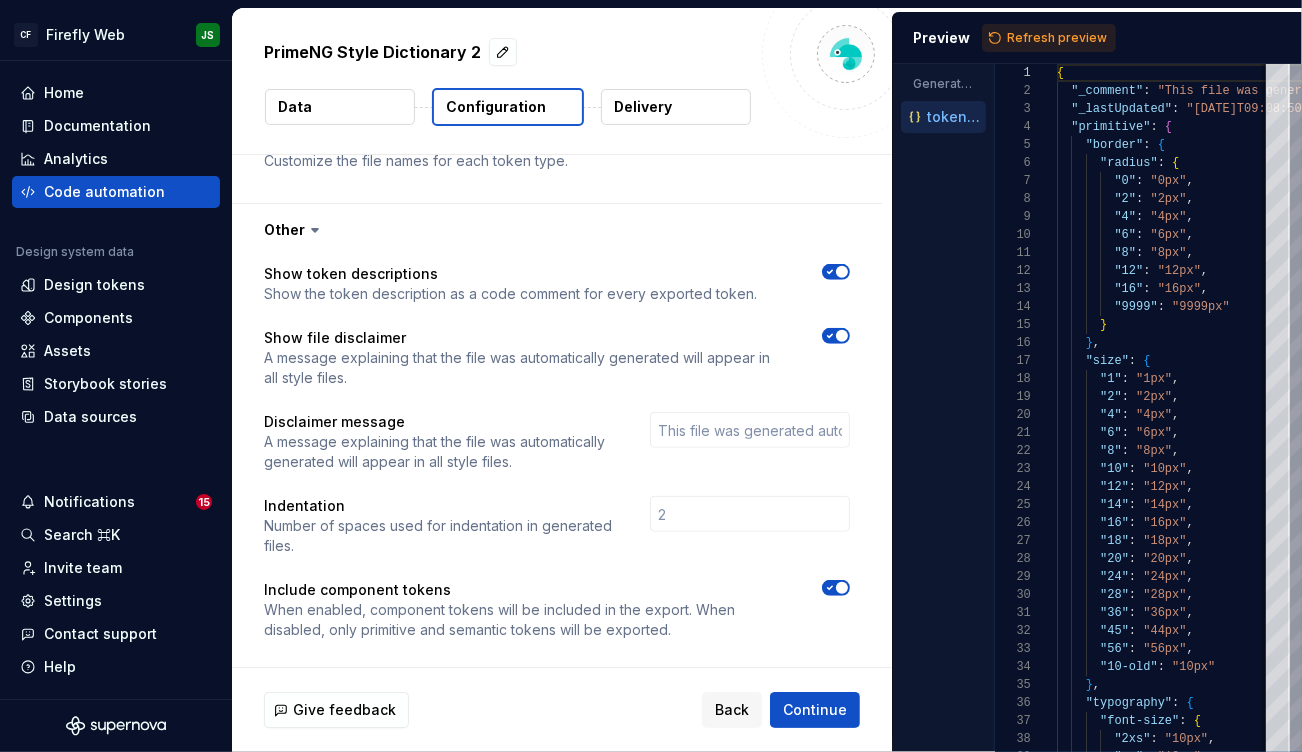 drag, startPoint x: 941, startPoint y: 572, endPoint x: 959, endPoint y: 527, distance: 48.466484 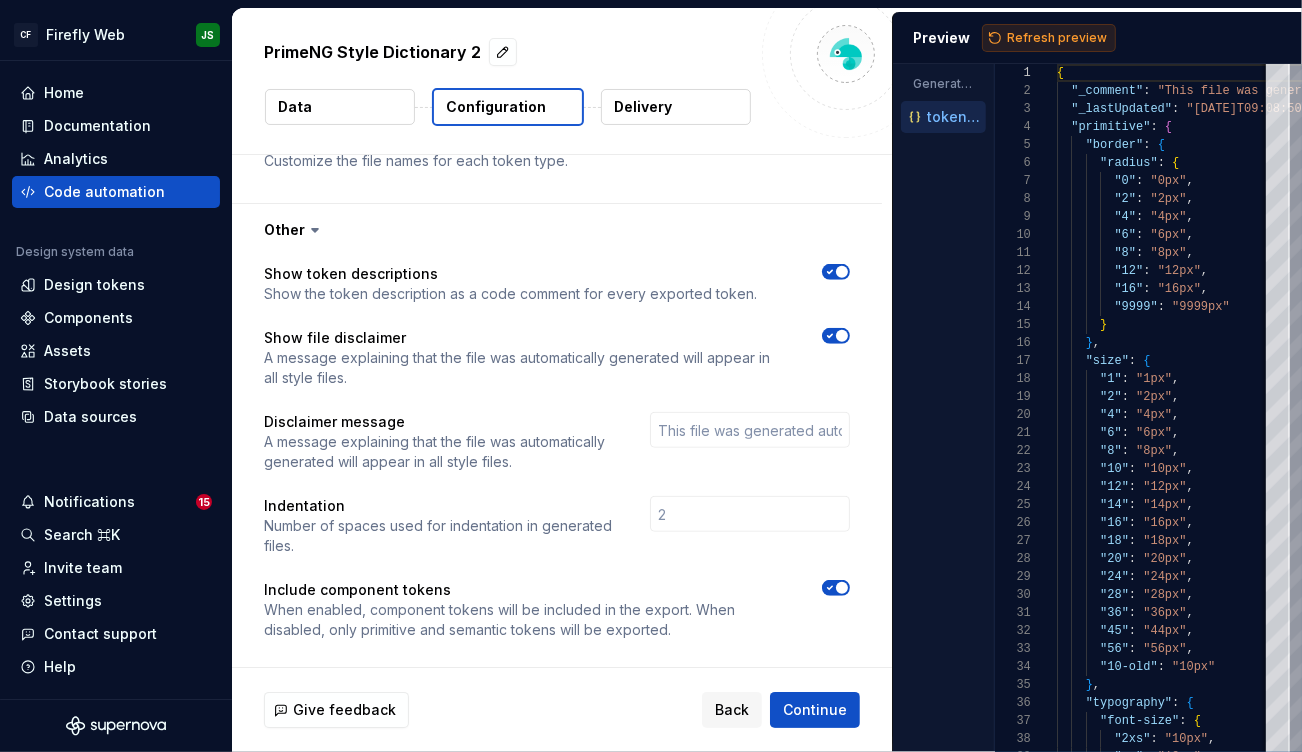 click on "Refresh preview" at bounding box center [1057, 38] 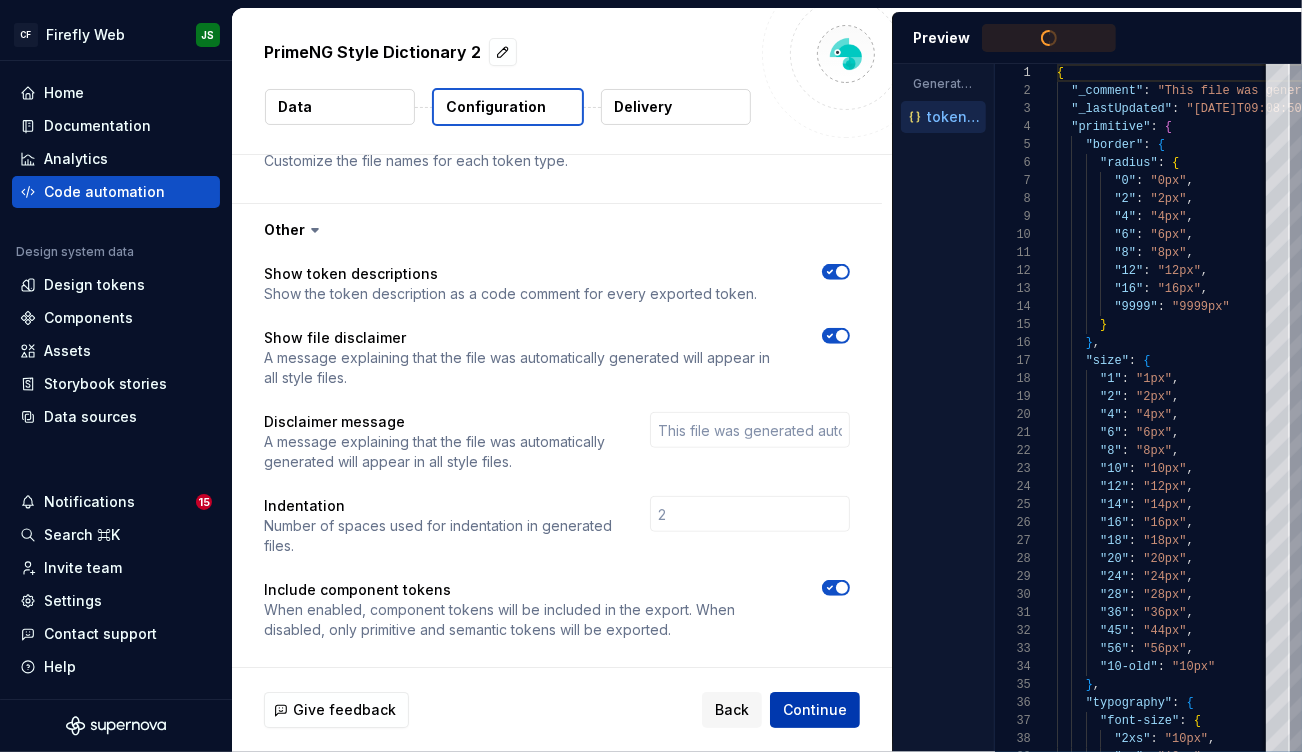click on "Continue" at bounding box center [815, 710] 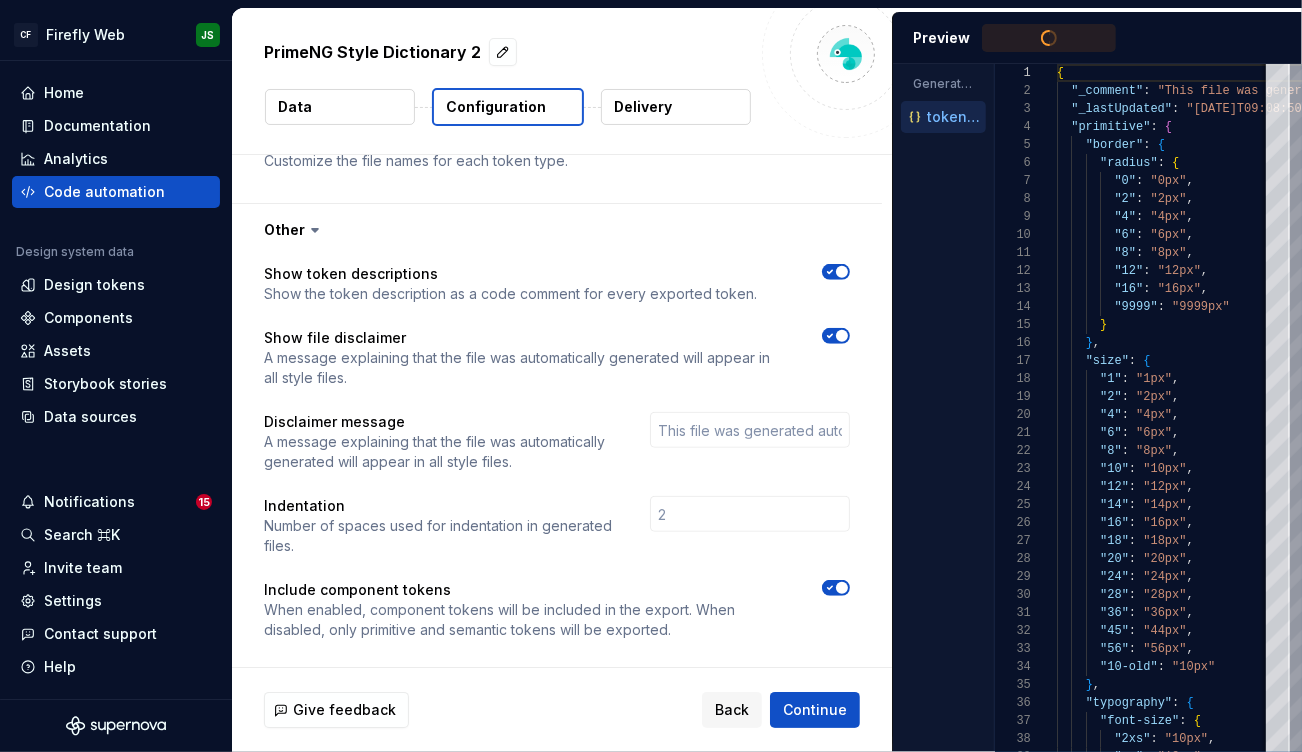 click on "Continue" at bounding box center [815, 710] 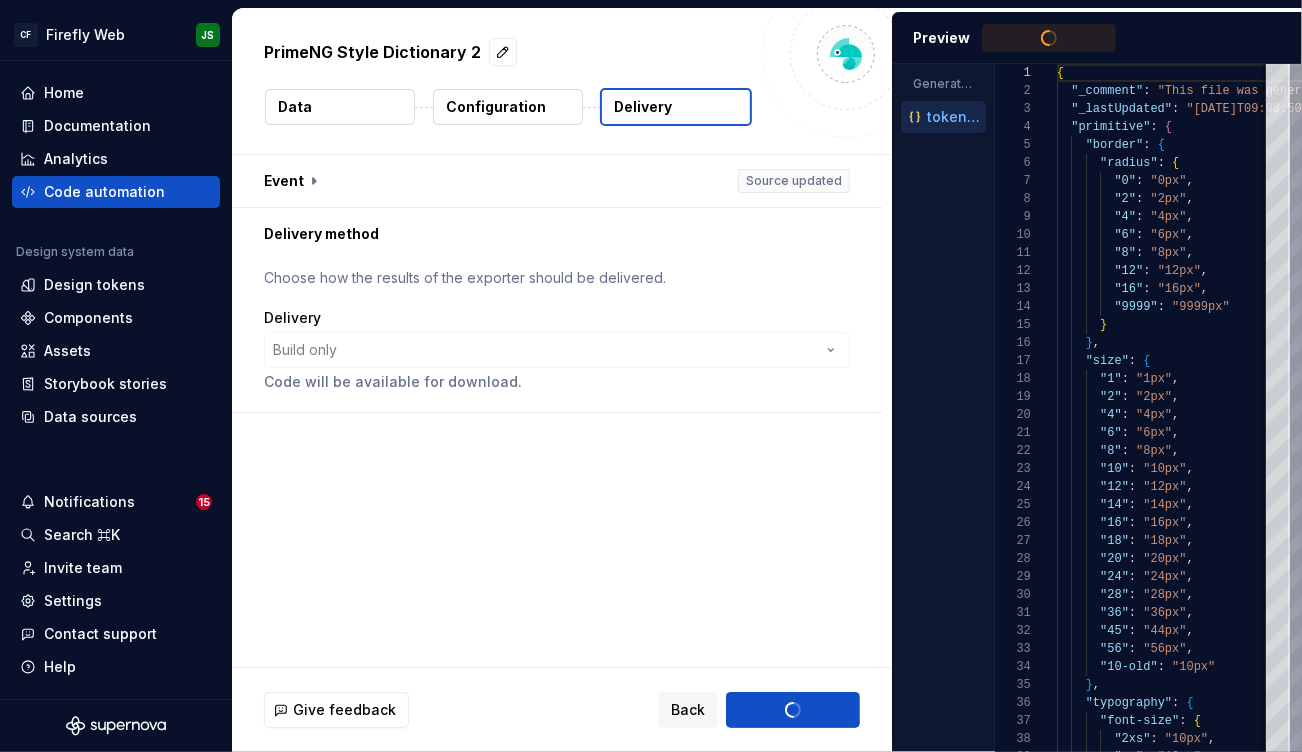 scroll, scrollTop: 0, scrollLeft: 0, axis: both 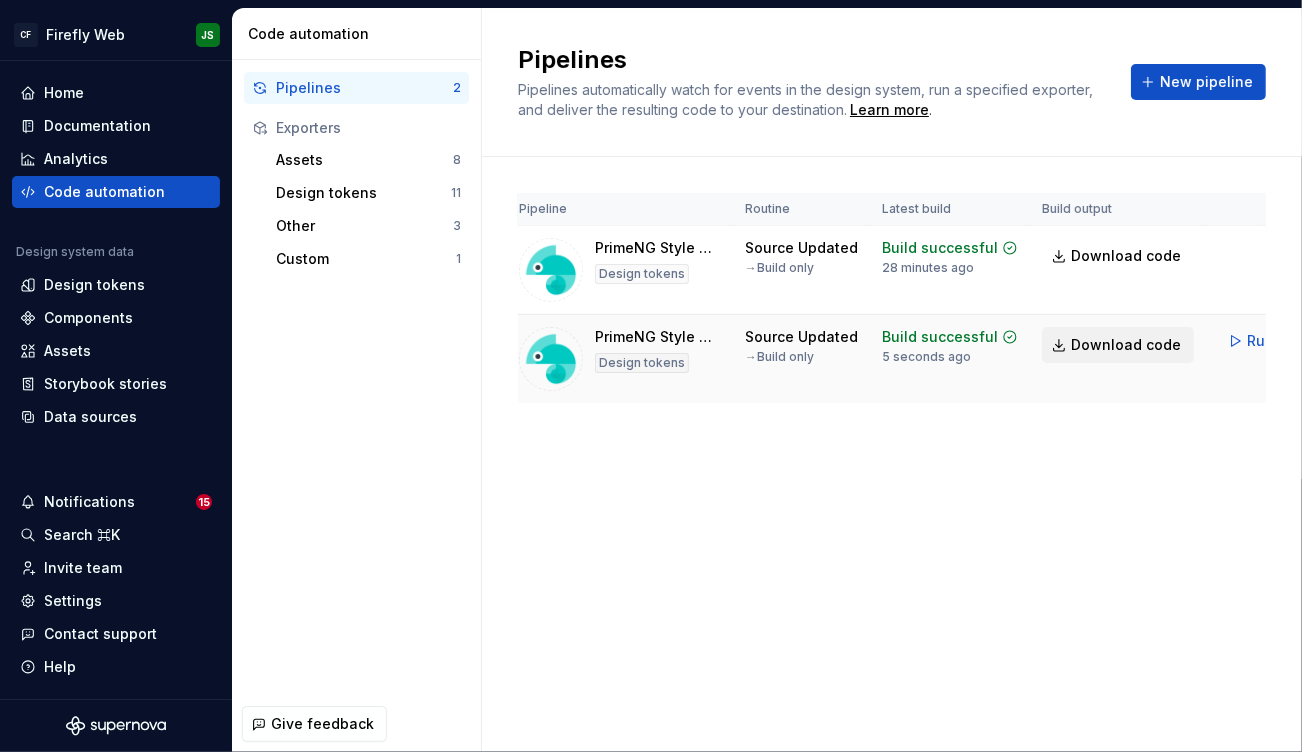 click on "Download code" at bounding box center [1126, 345] 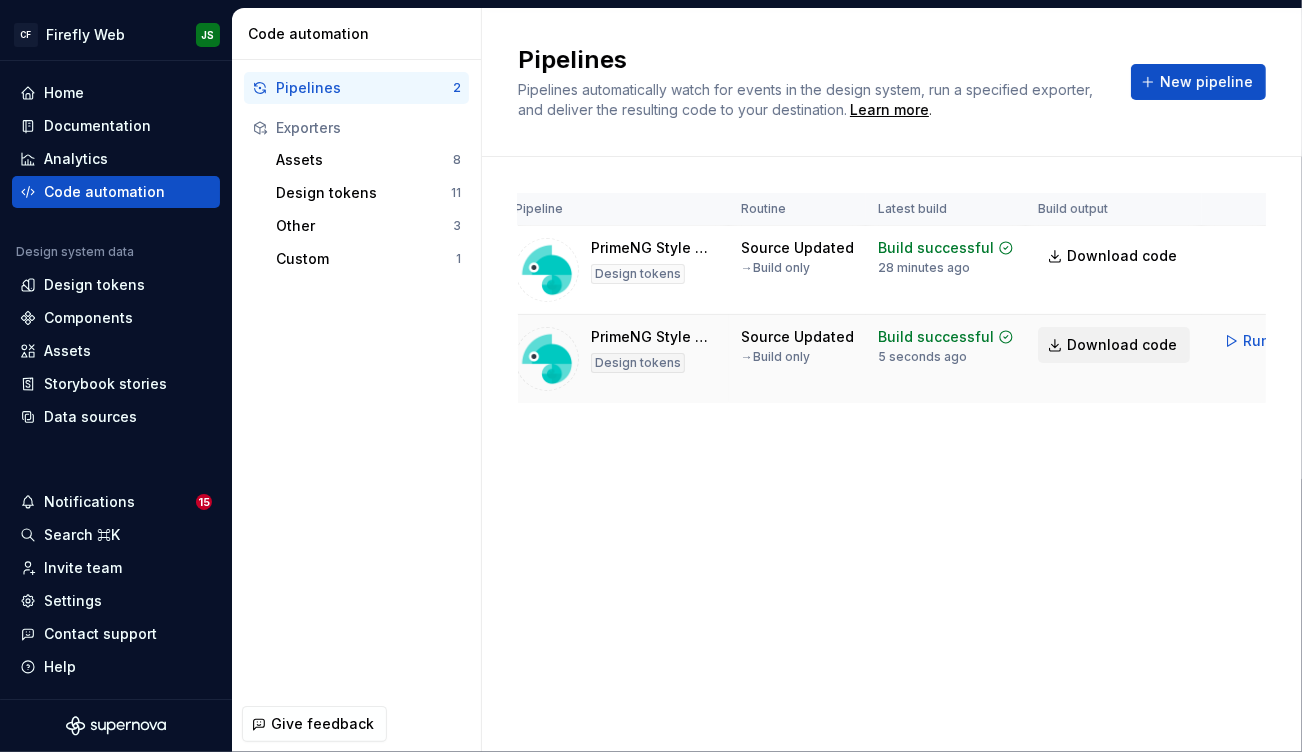scroll, scrollTop: 0, scrollLeft: 22, axis: horizontal 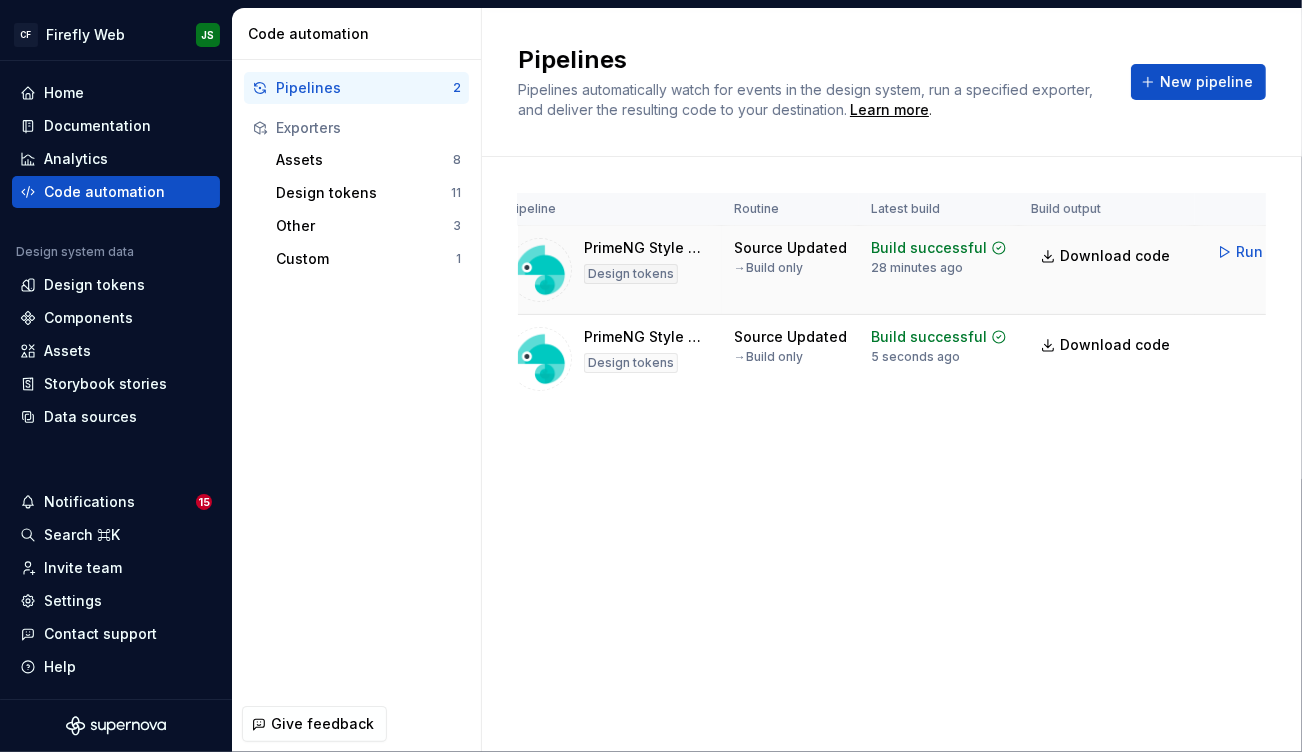 click on "PrimeNG Style Dictionary Design tokens Source Updated →  Build only Build successful 28 minutes ago Download code Run" at bounding box center (914, 270) 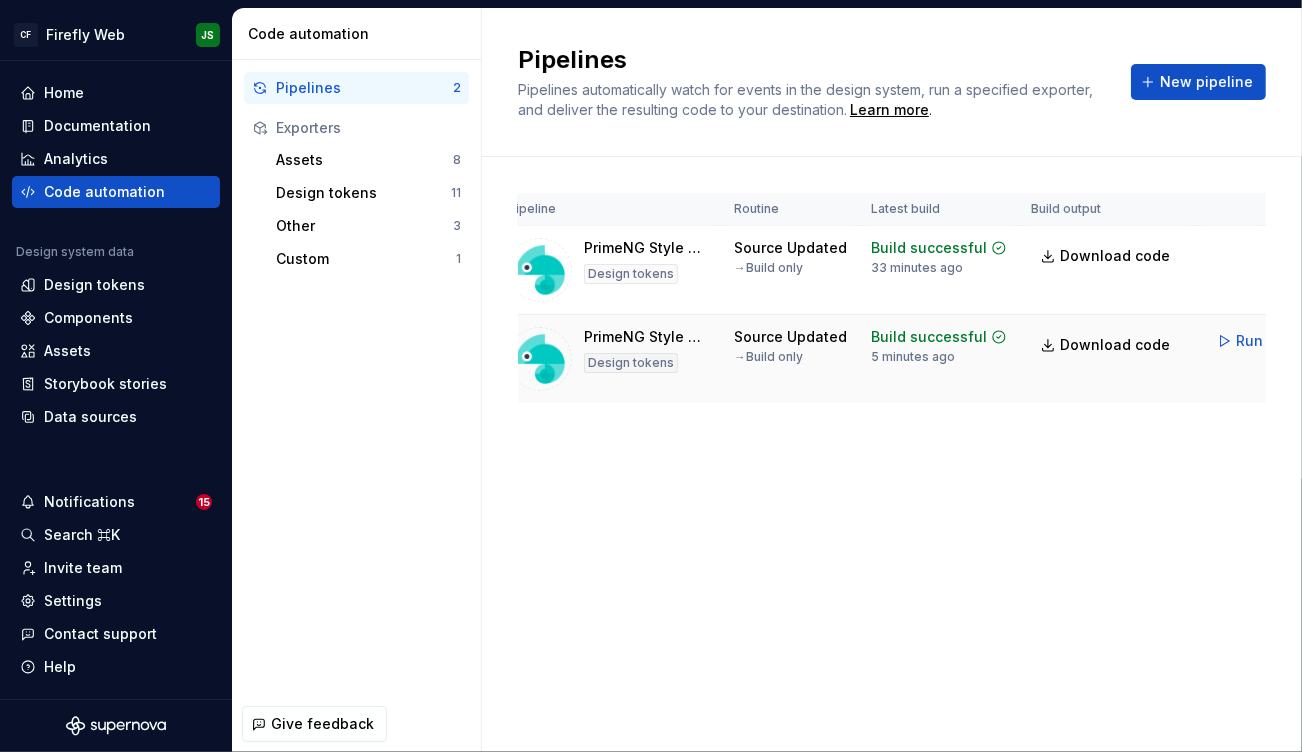 click on "PrimeNG Style Dictionary 2 Design tokens" at bounding box center (609, 359) 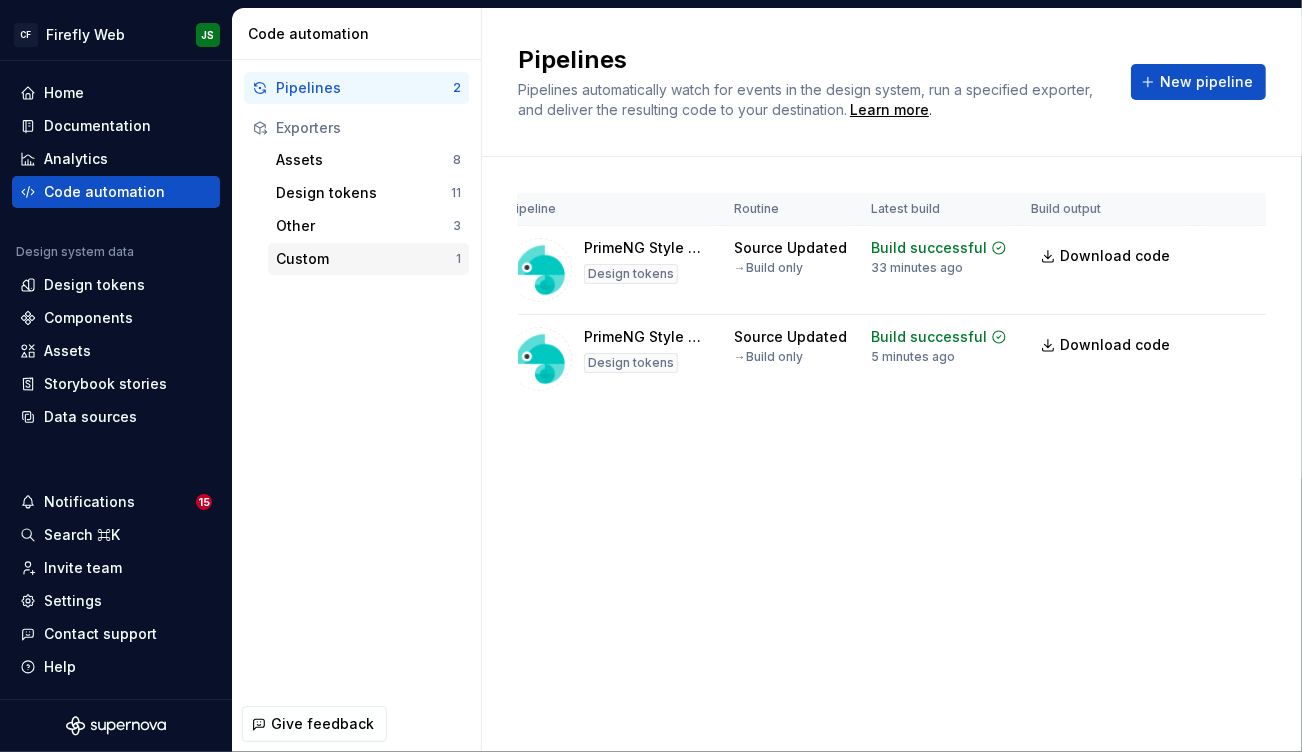 click on "Custom" at bounding box center (366, 259) 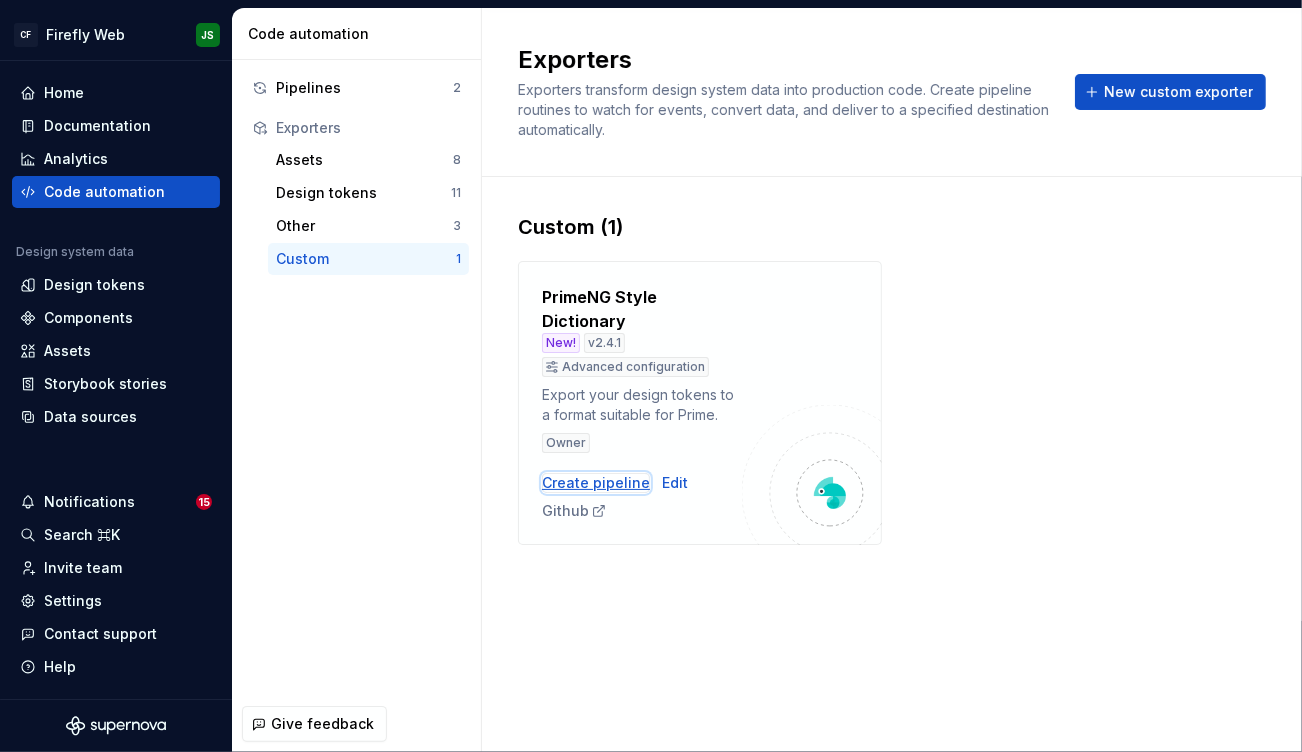 click on "Create pipeline" at bounding box center [596, 483] 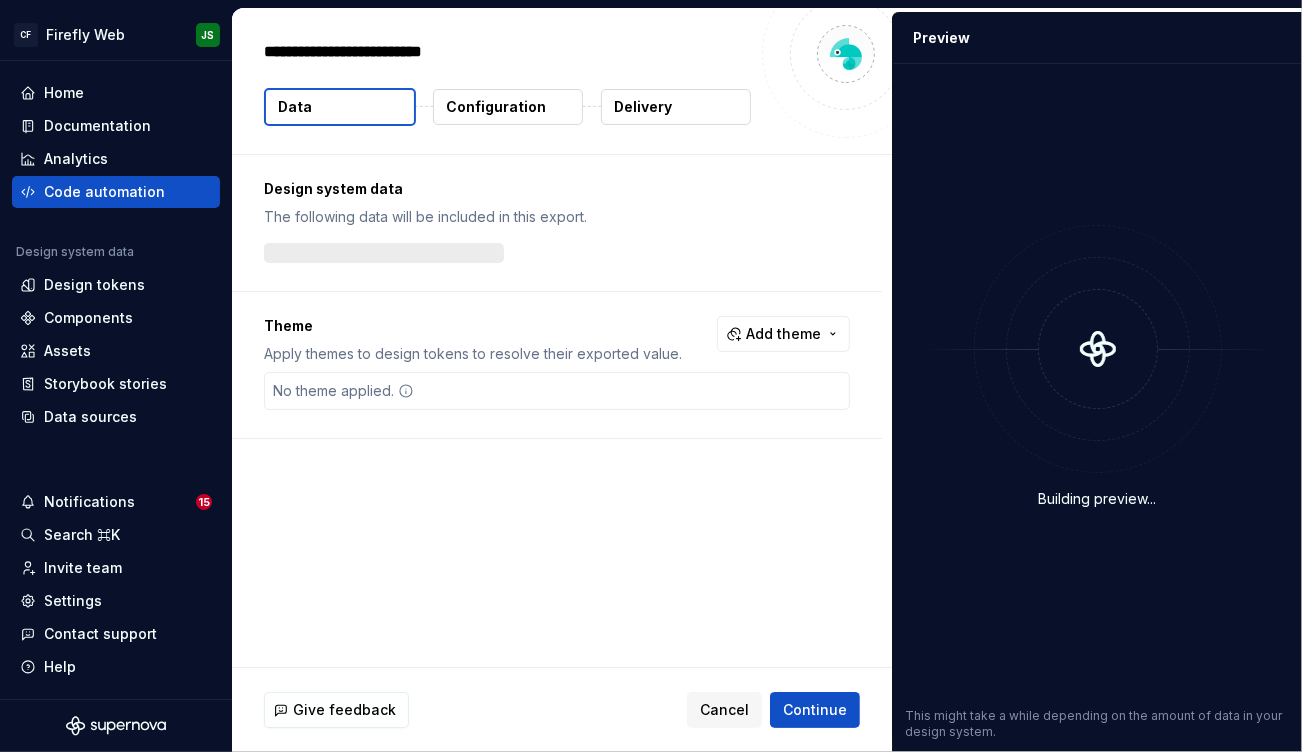 type on "*" 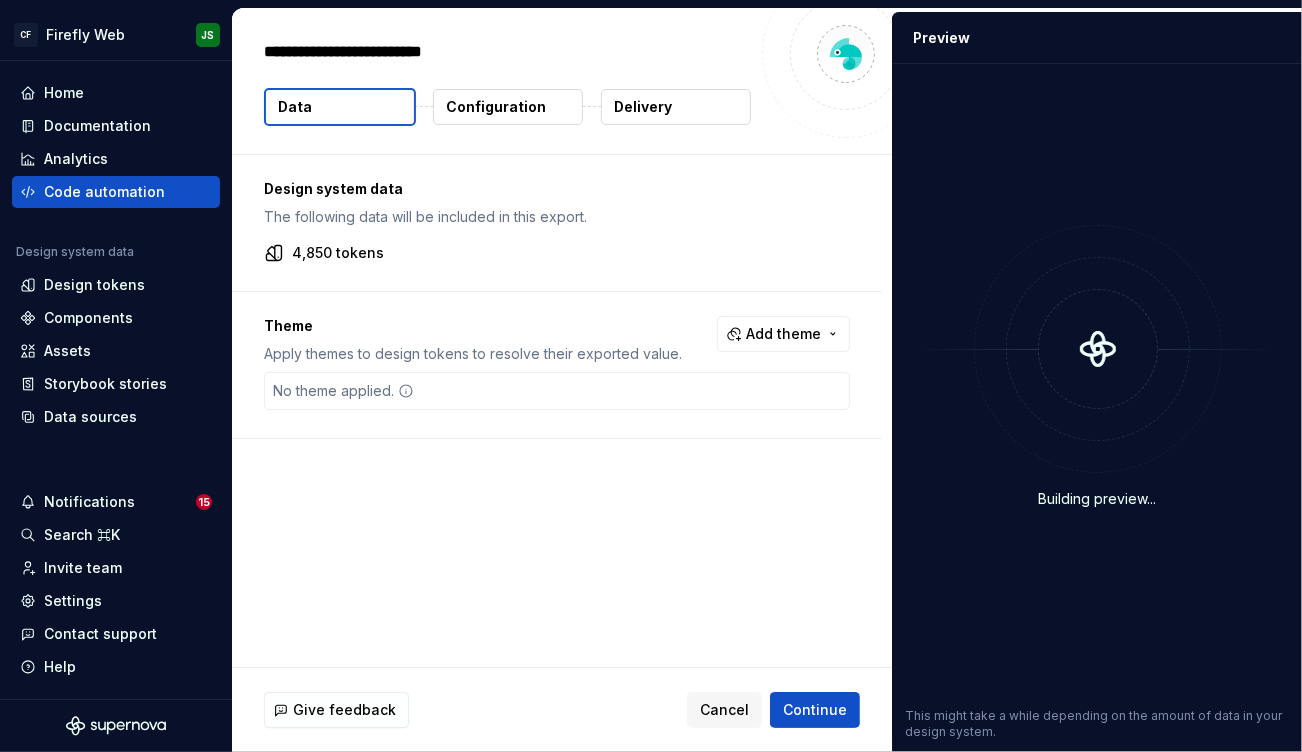 click on "Configuration" at bounding box center (496, 107) 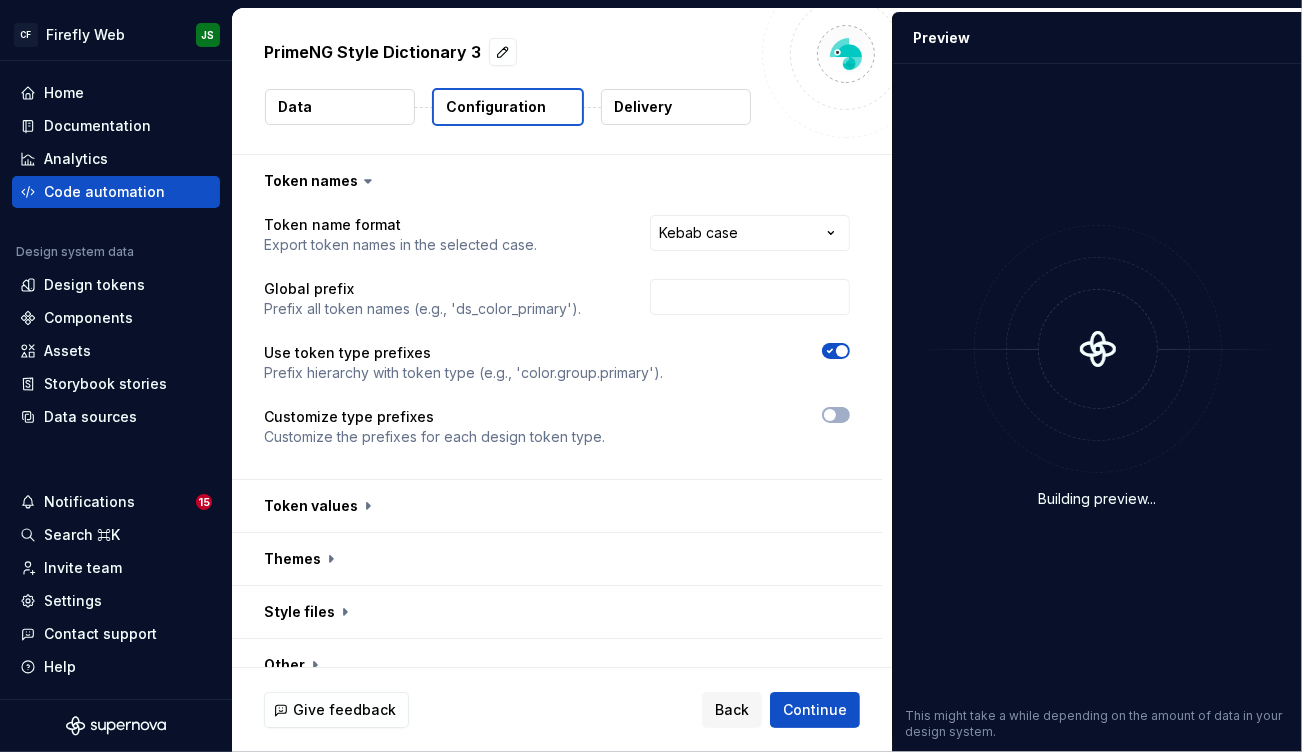 scroll, scrollTop: 21, scrollLeft: 0, axis: vertical 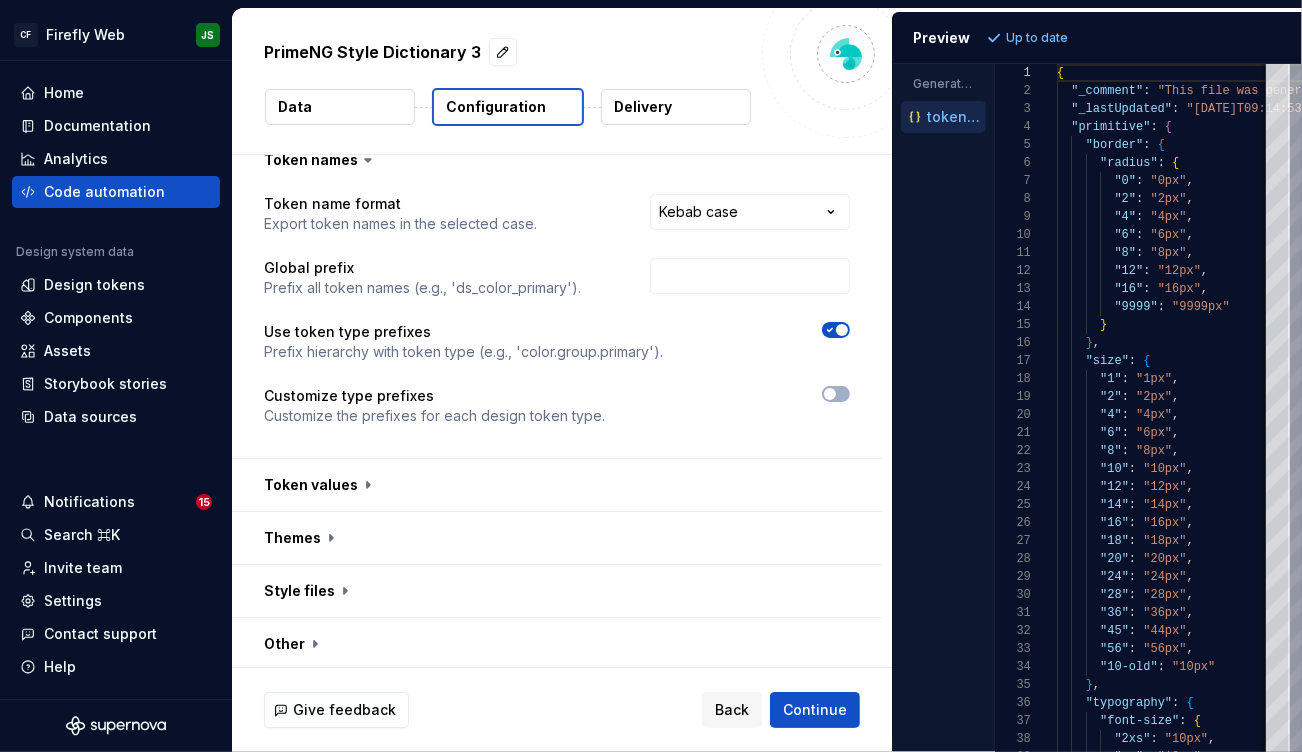 click at bounding box center [557, 591] 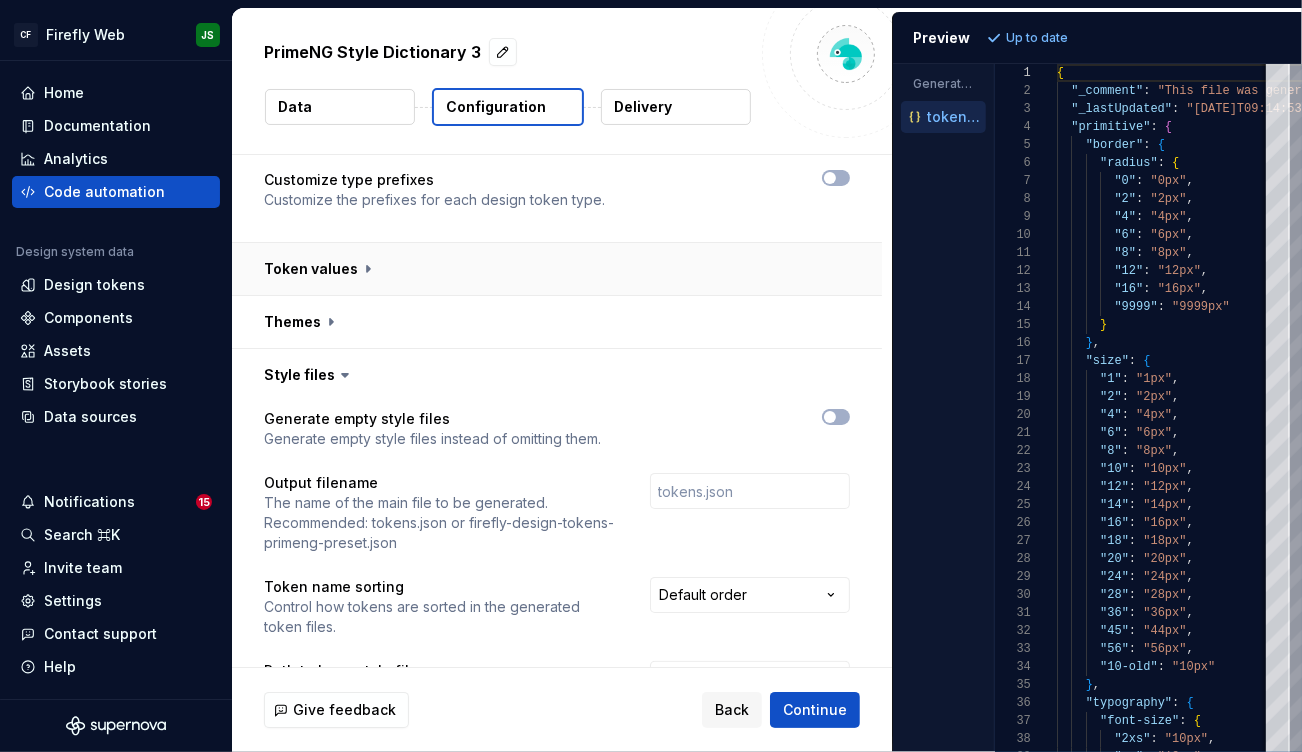 scroll, scrollTop: 236, scrollLeft: 0, axis: vertical 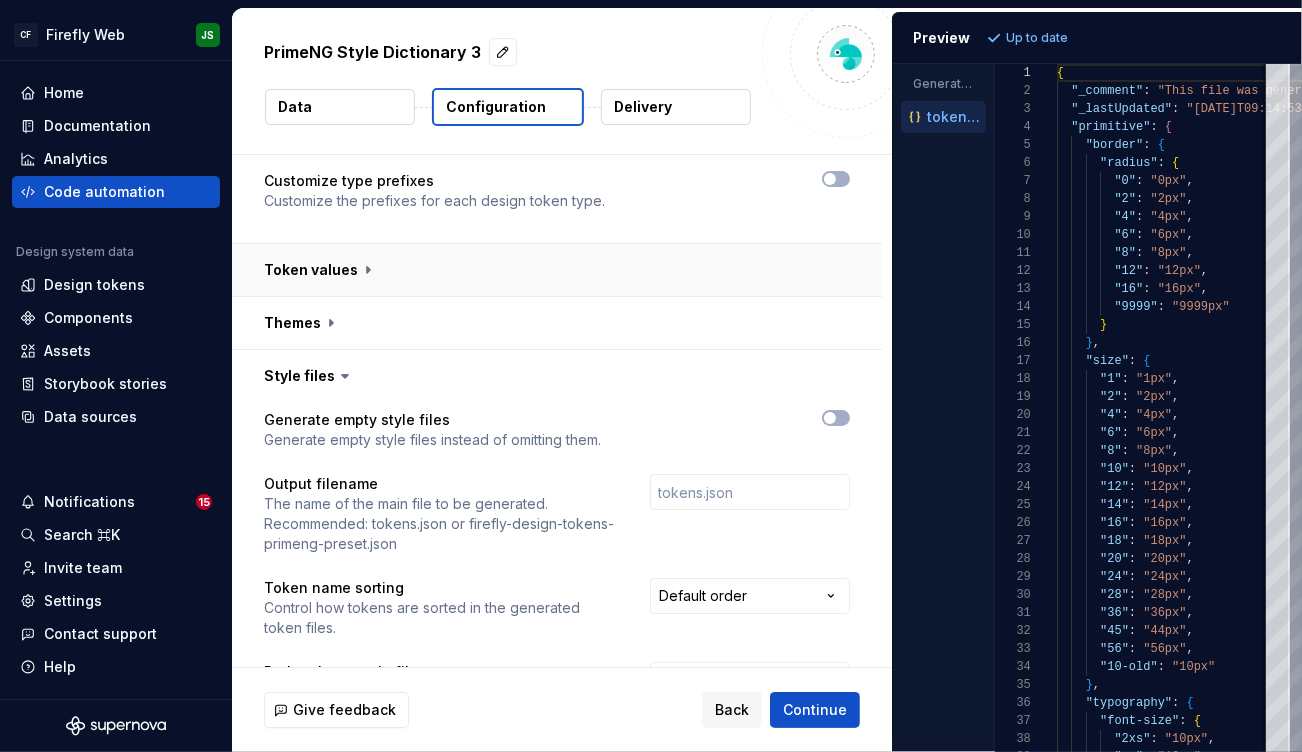 click at bounding box center (557, 270) 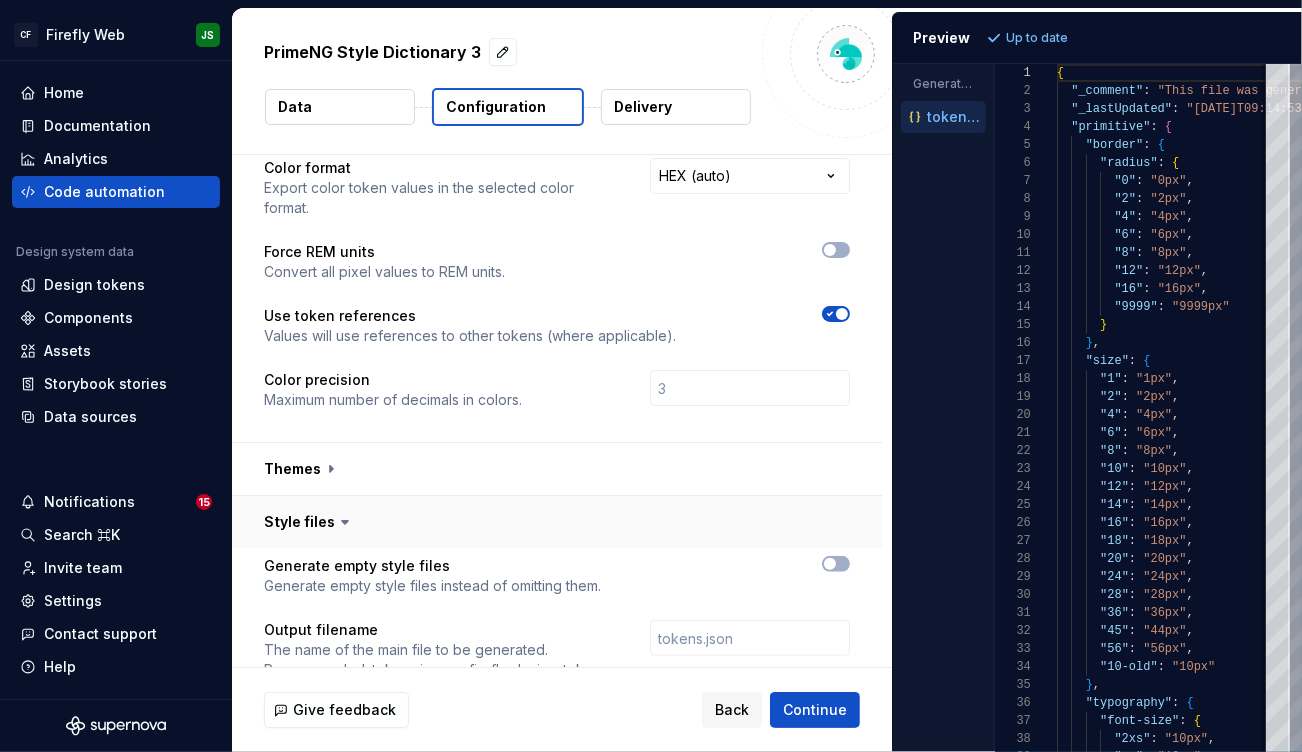 scroll, scrollTop: 392, scrollLeft: 0, axis: vertical 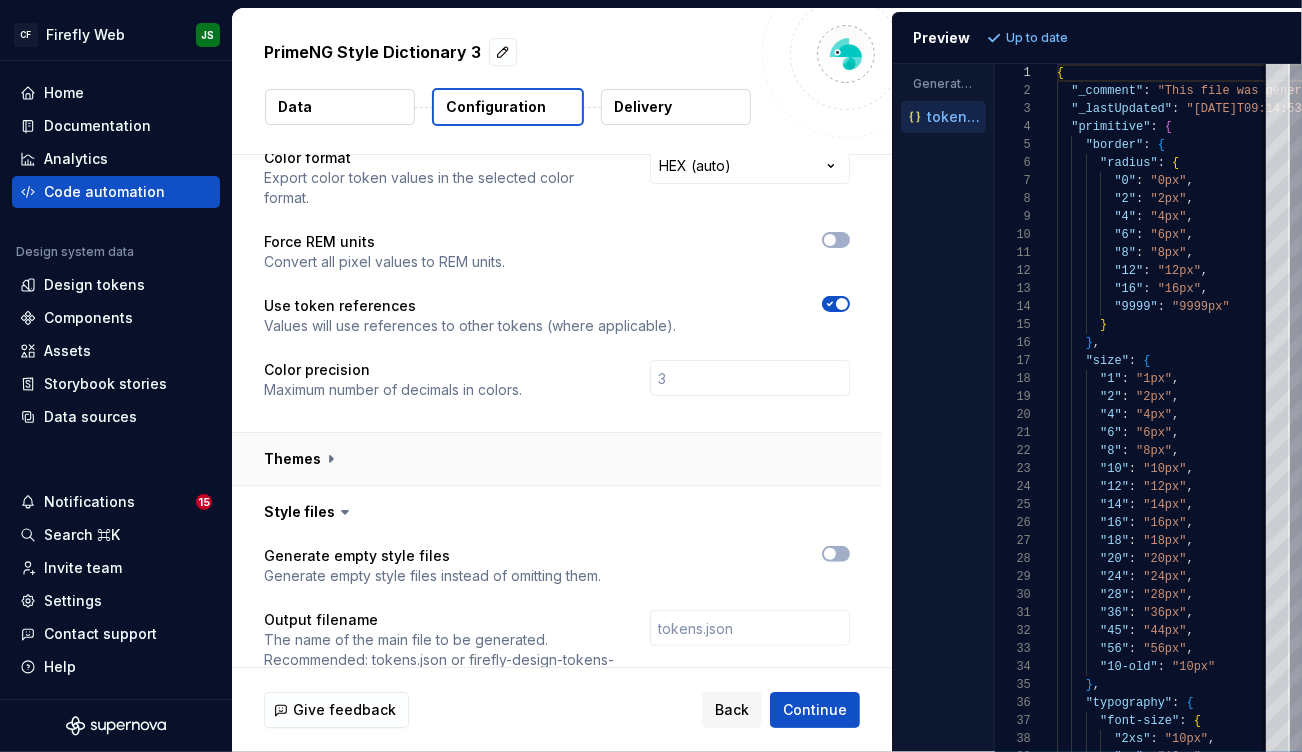 click at bounding box center (557, 459) 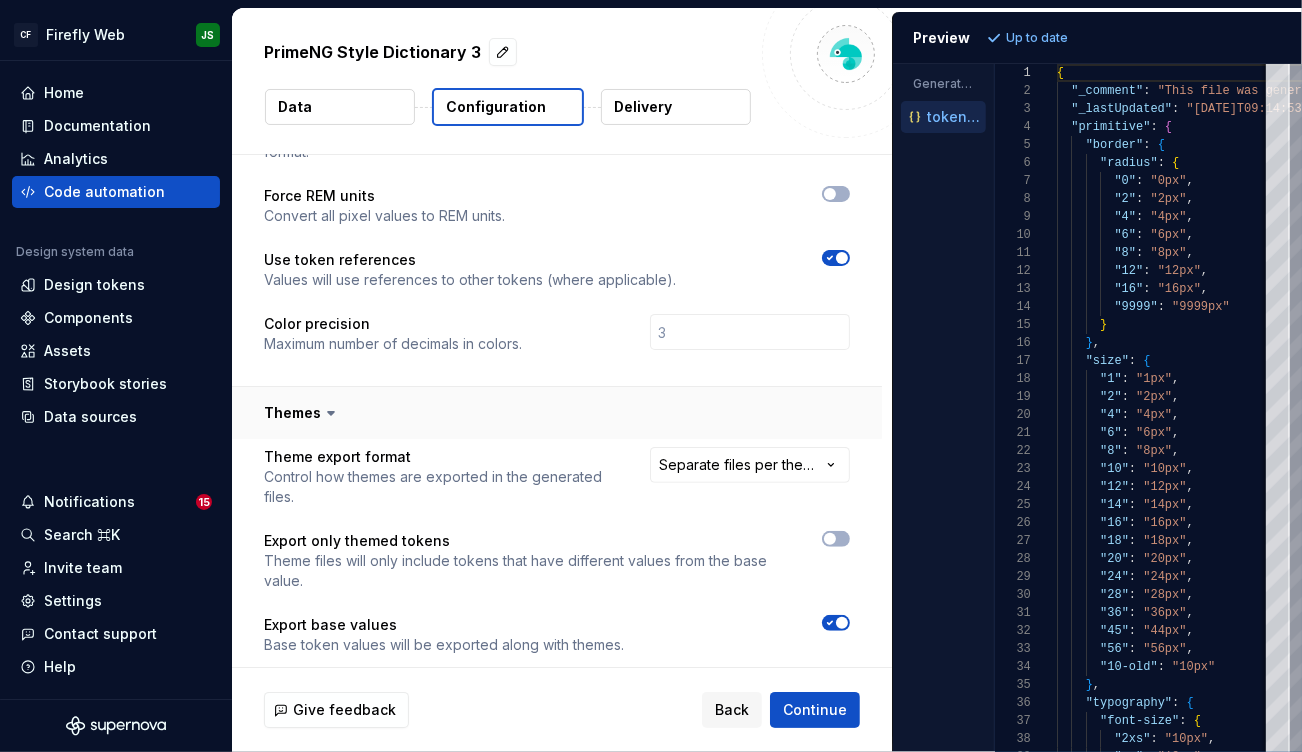 scroll, scrollTop: 440, scrollLeft: 0, axis: vertical 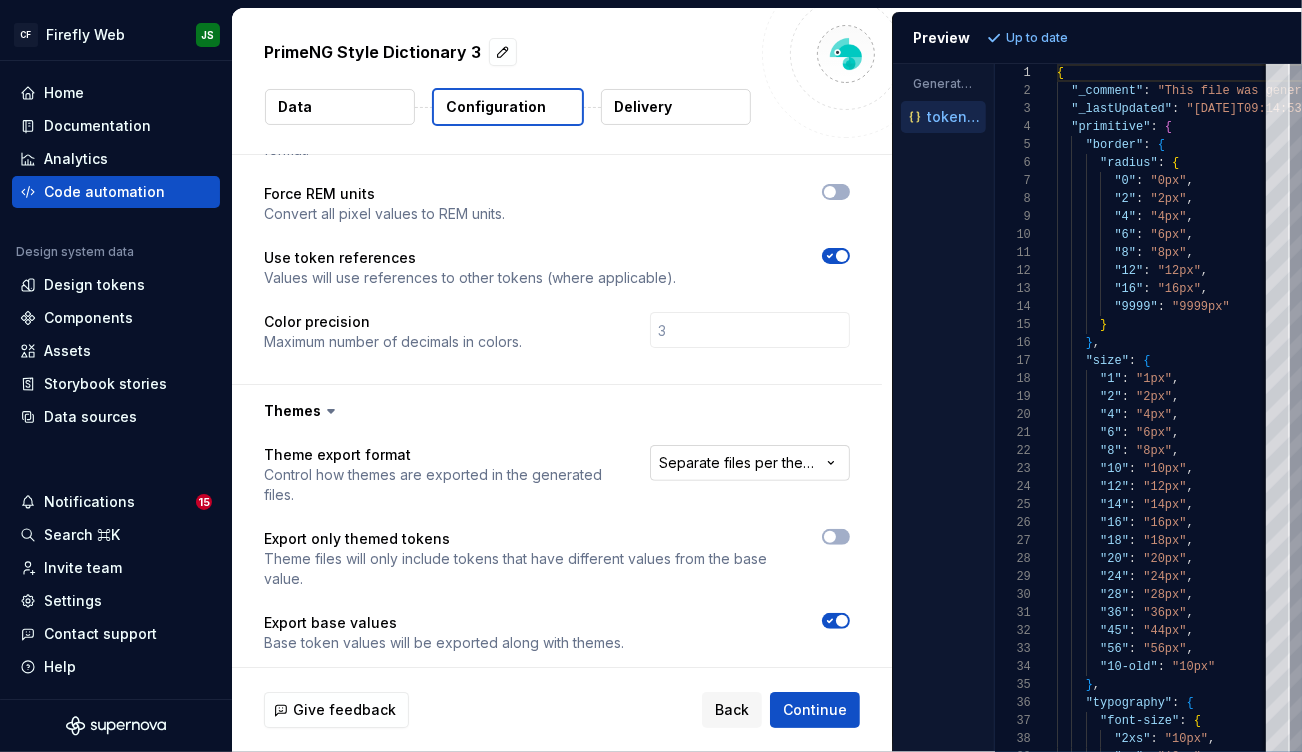 click on "**********" at bounding box center (651, 376) 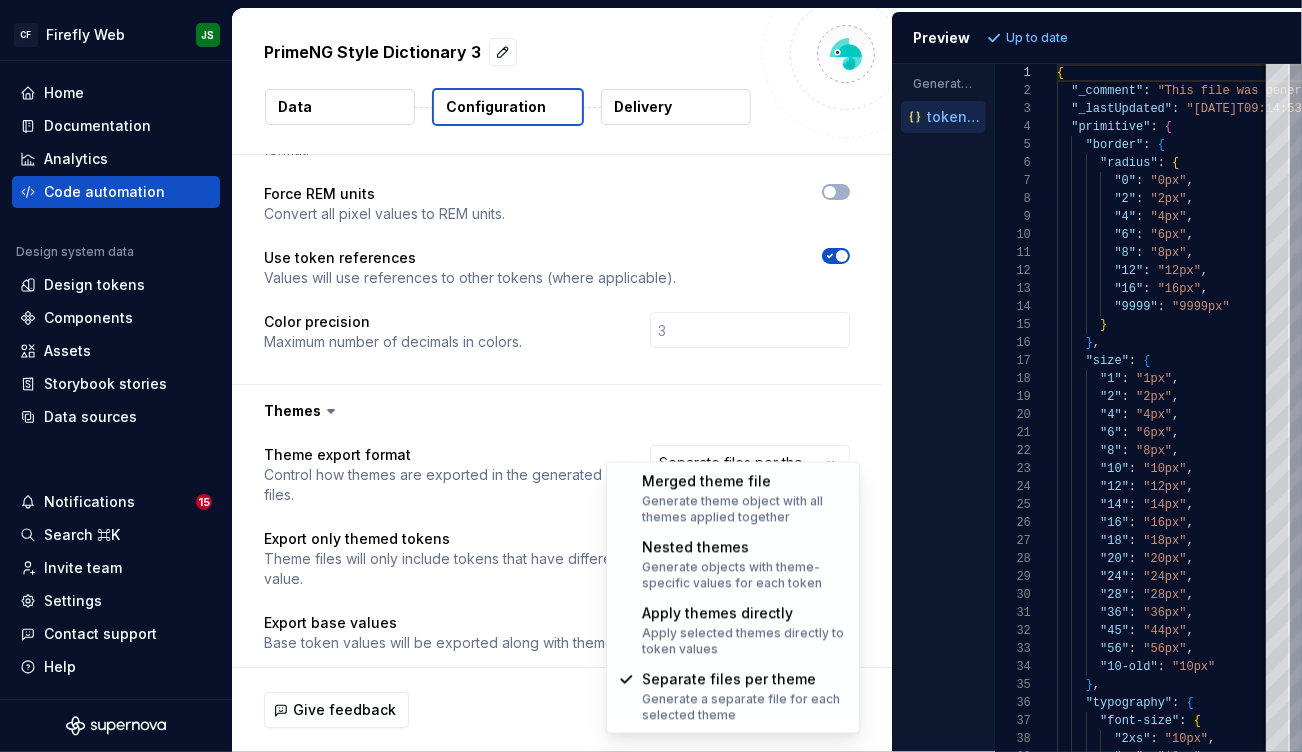 click on "**********" at bounding box center [651, 376] 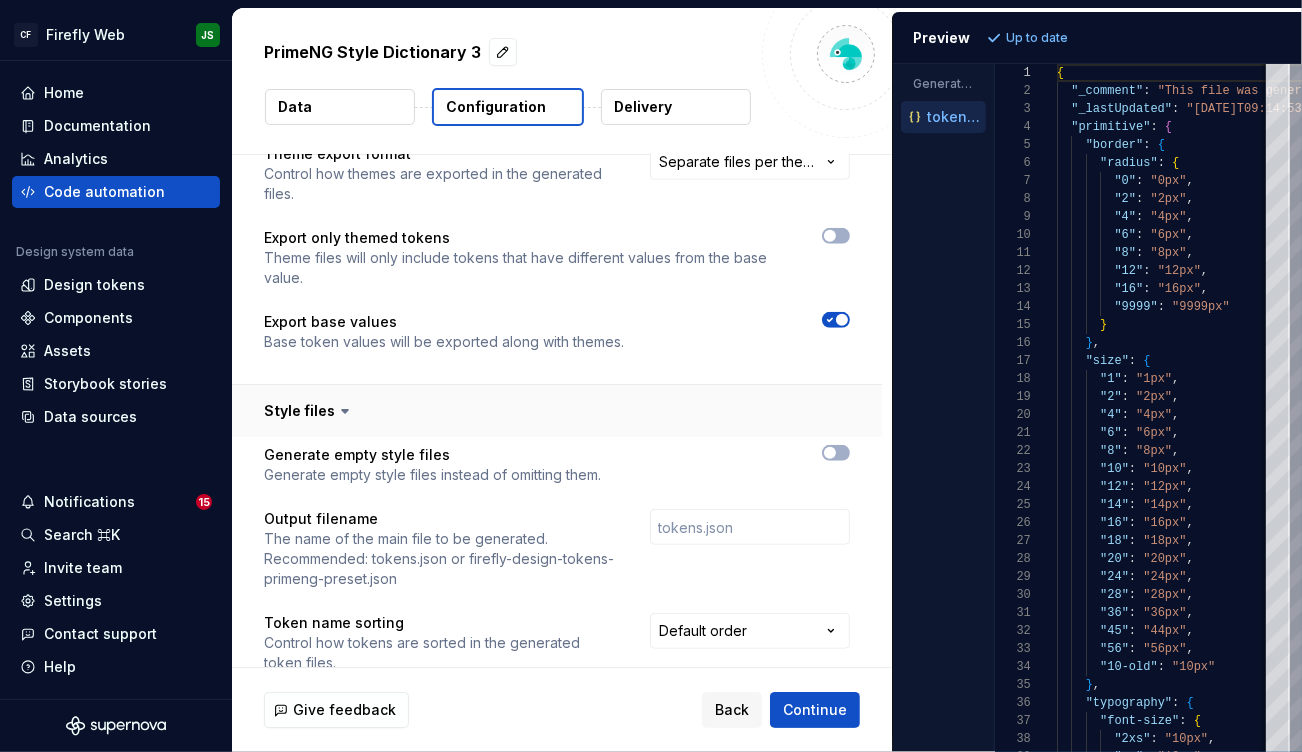 scroll, scrollTop: 757, scrollLeft: 0, axis: vertical 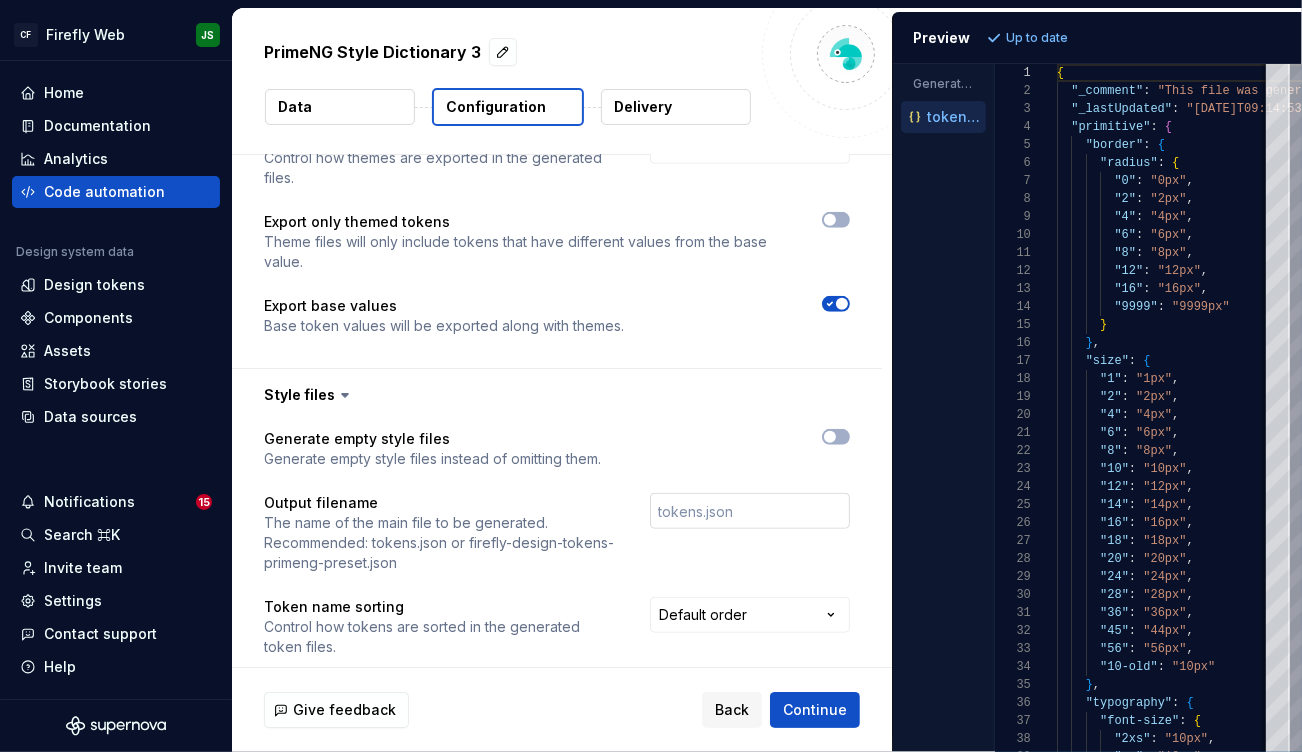 click at bounding box center (750, 511) 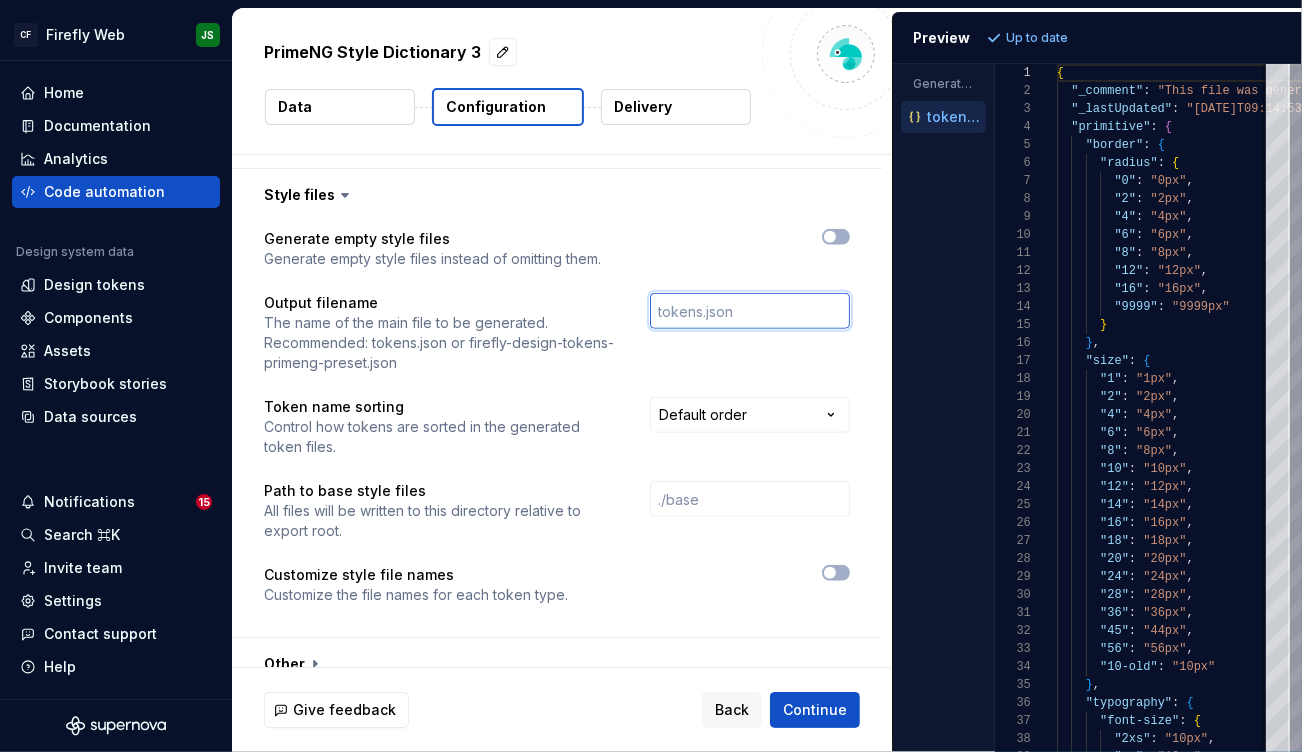 scroll, scrollTop: 956, scrollLeft: 0, axis: vertical 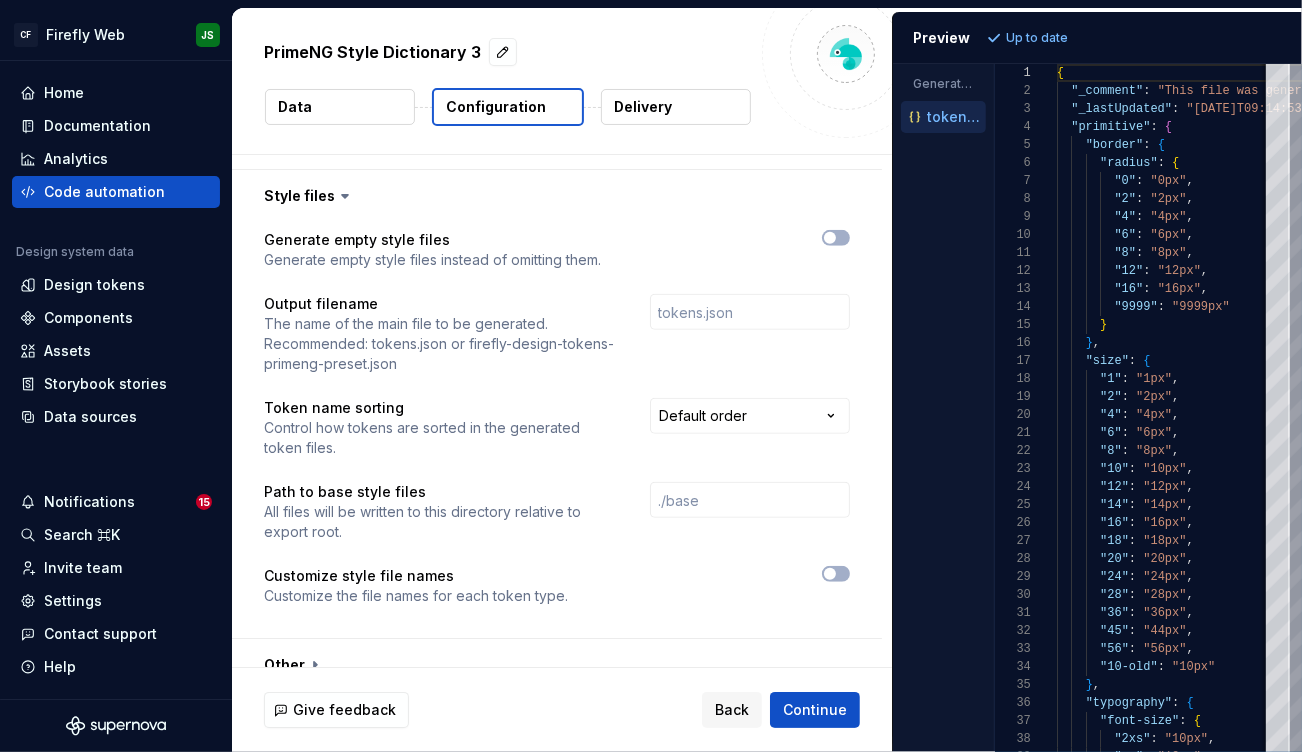 drag, startPoint x: 312, startPoint y: 636, endPoint x: 397, endPoint y: 612, distance: 88.32327 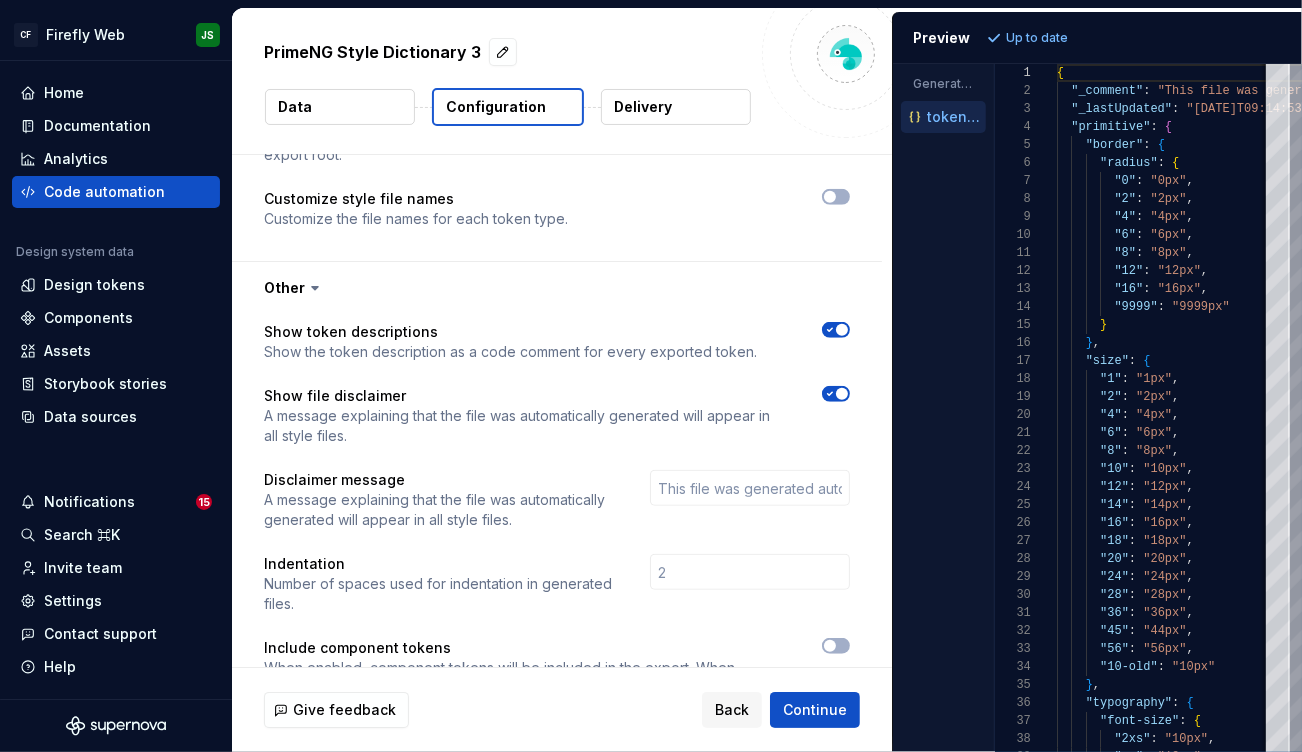 scroll, scrollTop: 1373, scrollLeft: 0, axis: vertical 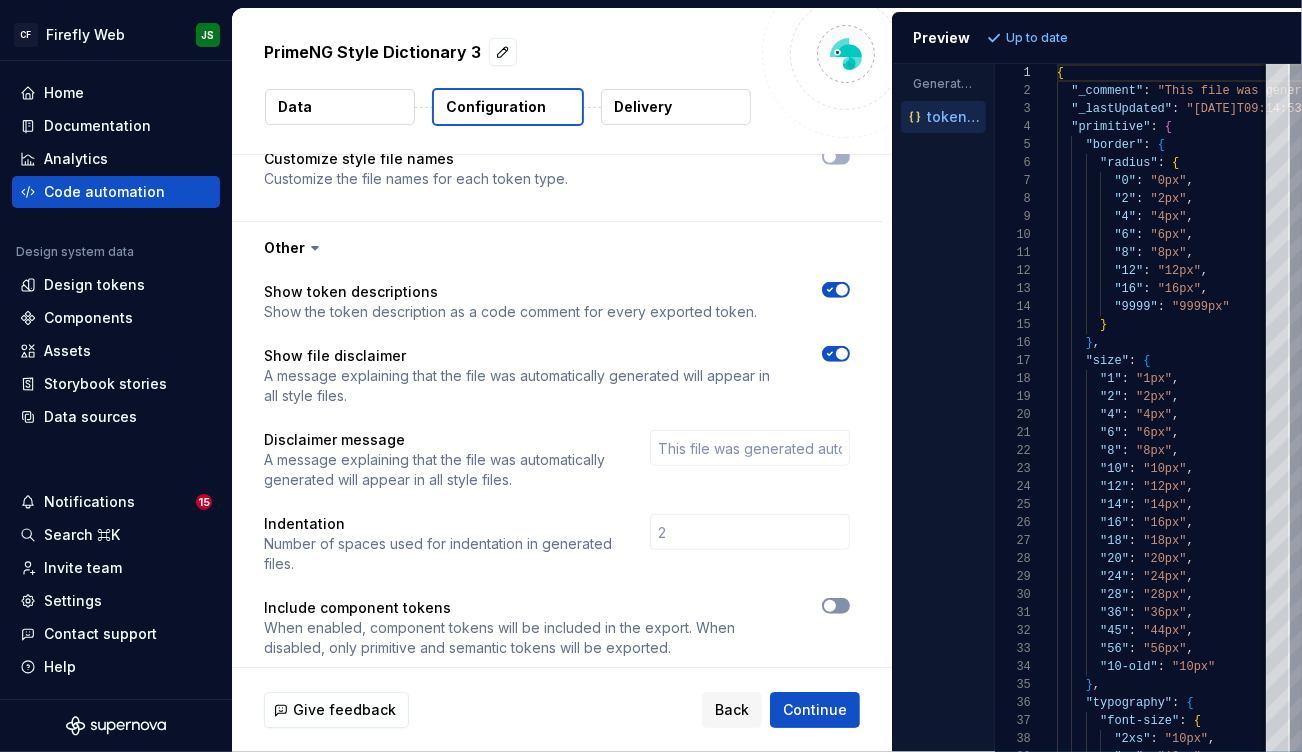 click at bounding box center [830, 606] 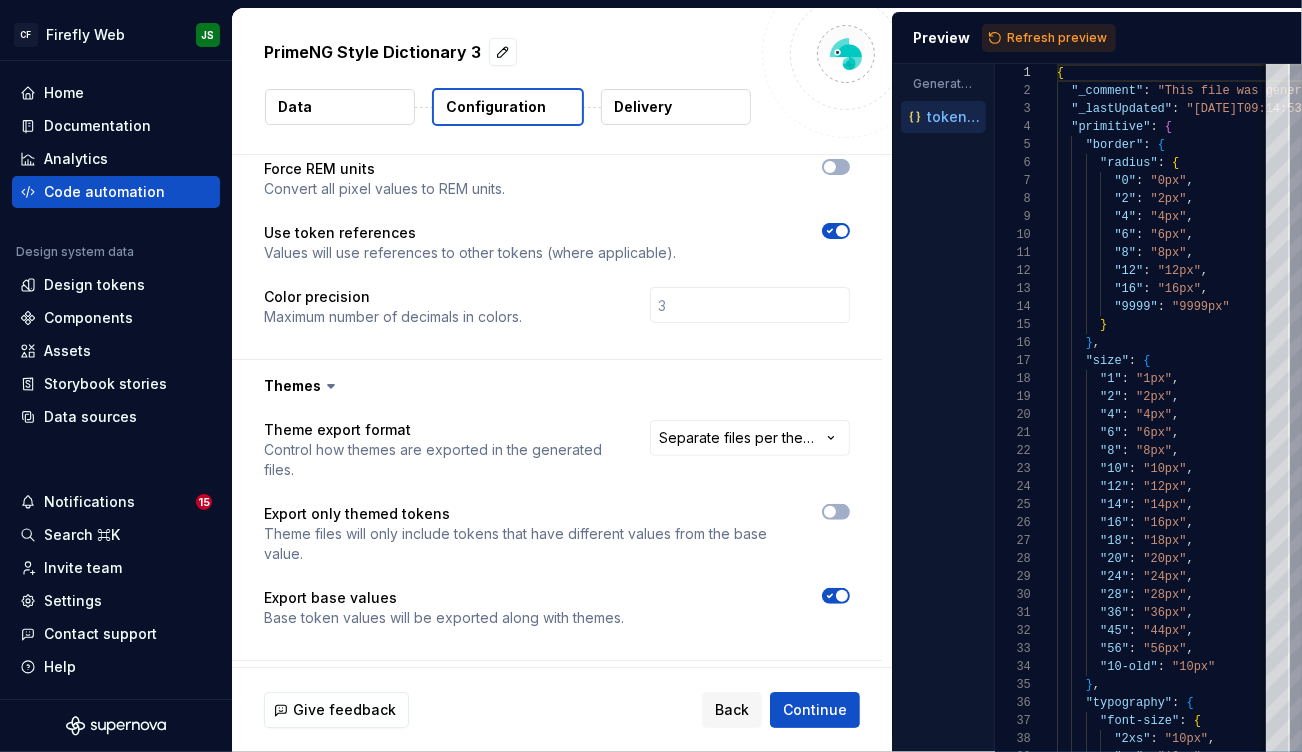 scroll, scrollTop: 0, scrollLeft: 0, axis: both 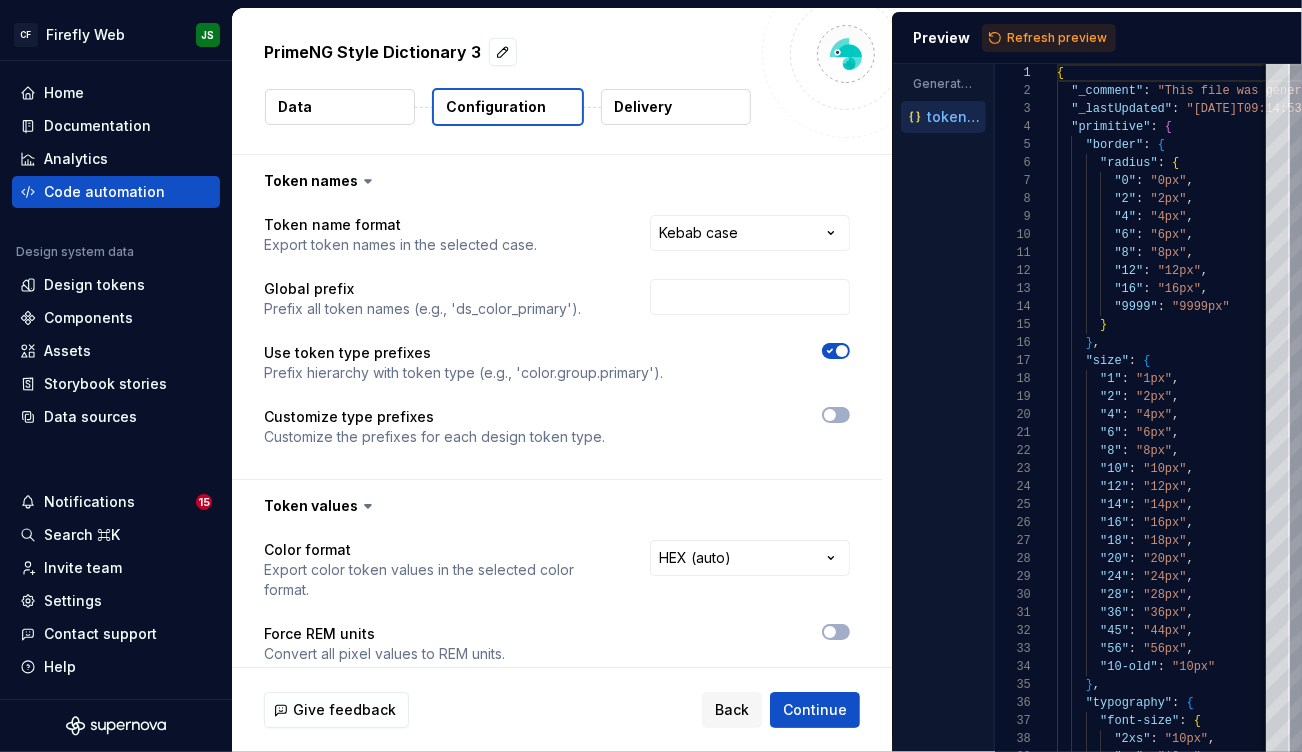 click on "Data" at bounding box center (340, 107) 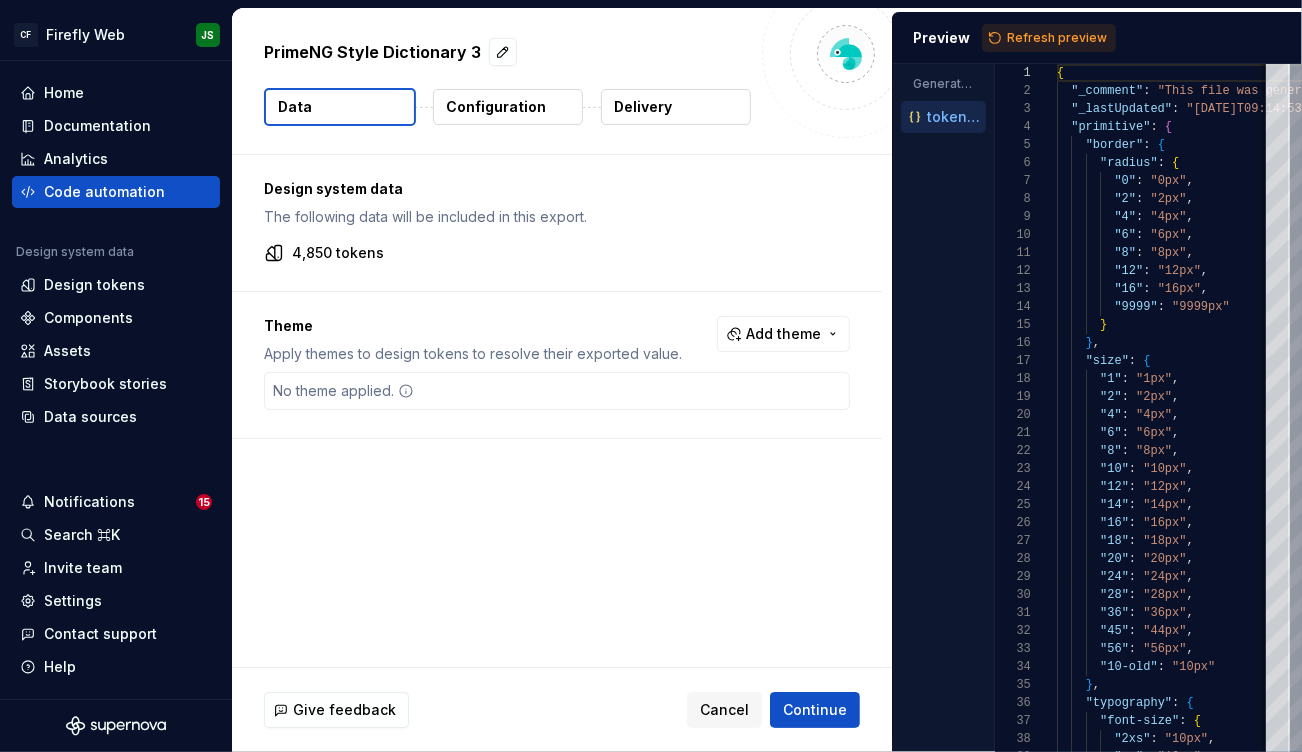 click on "Add theme" at bounding box center (783, 334) 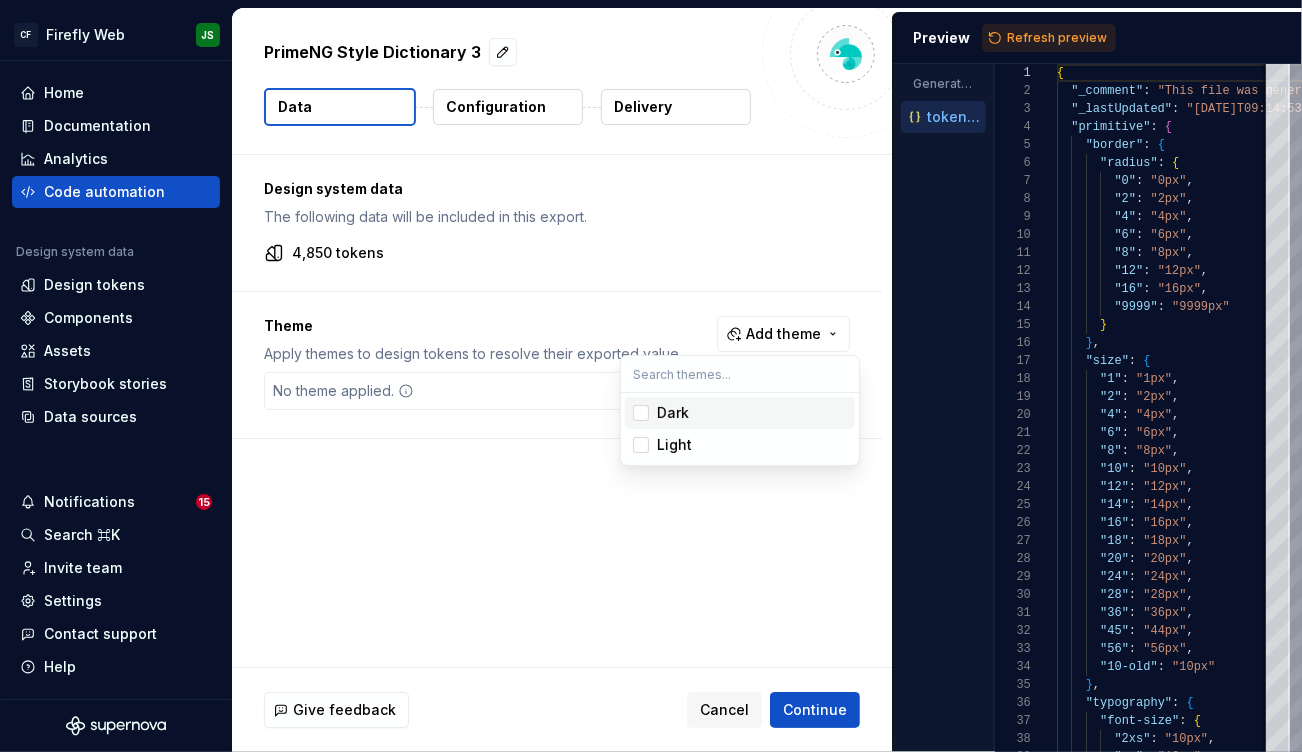 click on "CF Firefly Web JS Home Documentation Analytics Code automation Design system data Design tokens Components Assets Storybook stories Data sources Notifications 15 Search ⌘K Invite team Settings Contact support Help PrimeNG Style Dictionary 3 Data Configuration Delivery Design system data The following data will be included in this export. 4,850 tokens Theme Apply themes to design tokens to resolve their exported value. Add theme No theme applied. Give feedback Cancel Continue Preview Refresh preview Generated files
Accessibility guide for tree .
Navigate the tree with the arrow keys. Common tree hotkeys apply. Further keybindings are available:
enter to execute primary action on focused item
f2 to start renaming the focused item
escape to abort renaming an item
control+d to start dragging selected items
tokens.json 1 2 3 4 5 6 7 8 9 10 11 12 13 14 15 16 17 18 19 20 21 22 23 24 25 26 27 28 29 30 31 32 33 34 35 36 37 38 39 {    :   , :" at bounding box center [651, 376] 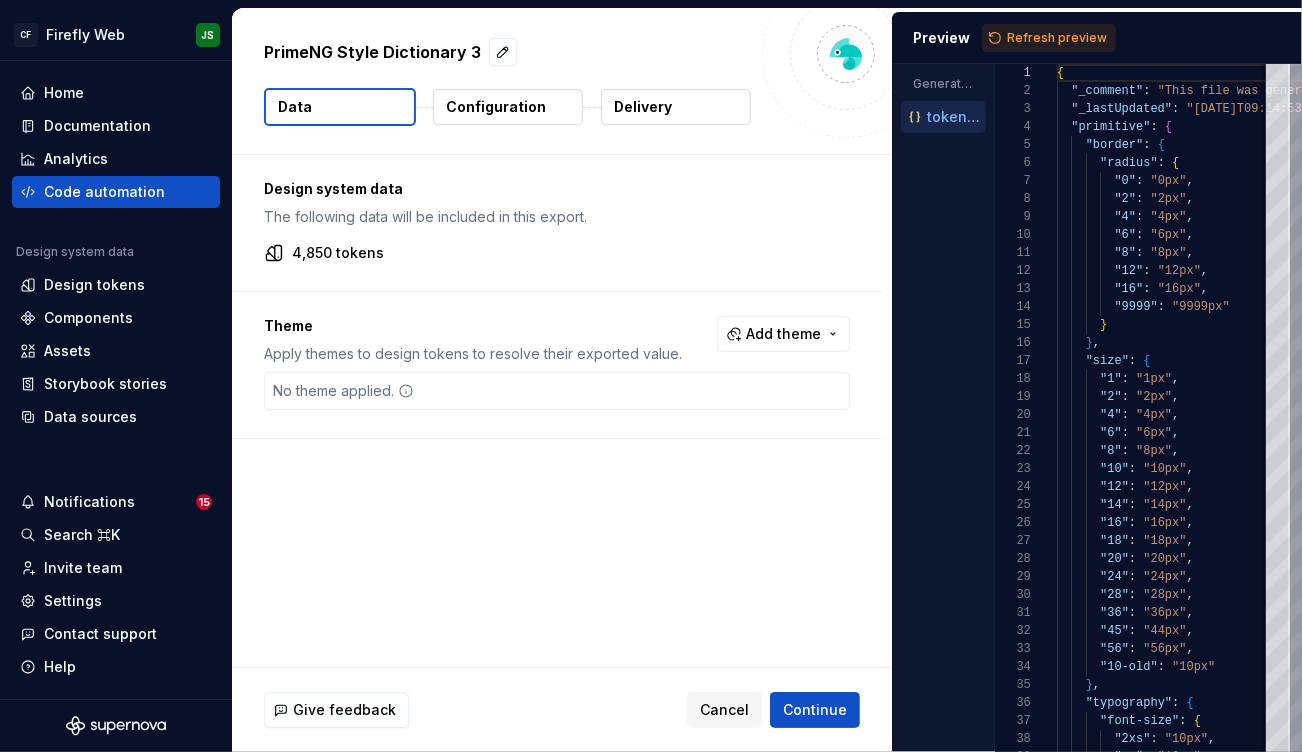 click on "Configuration" at bounding box center (496, 107) 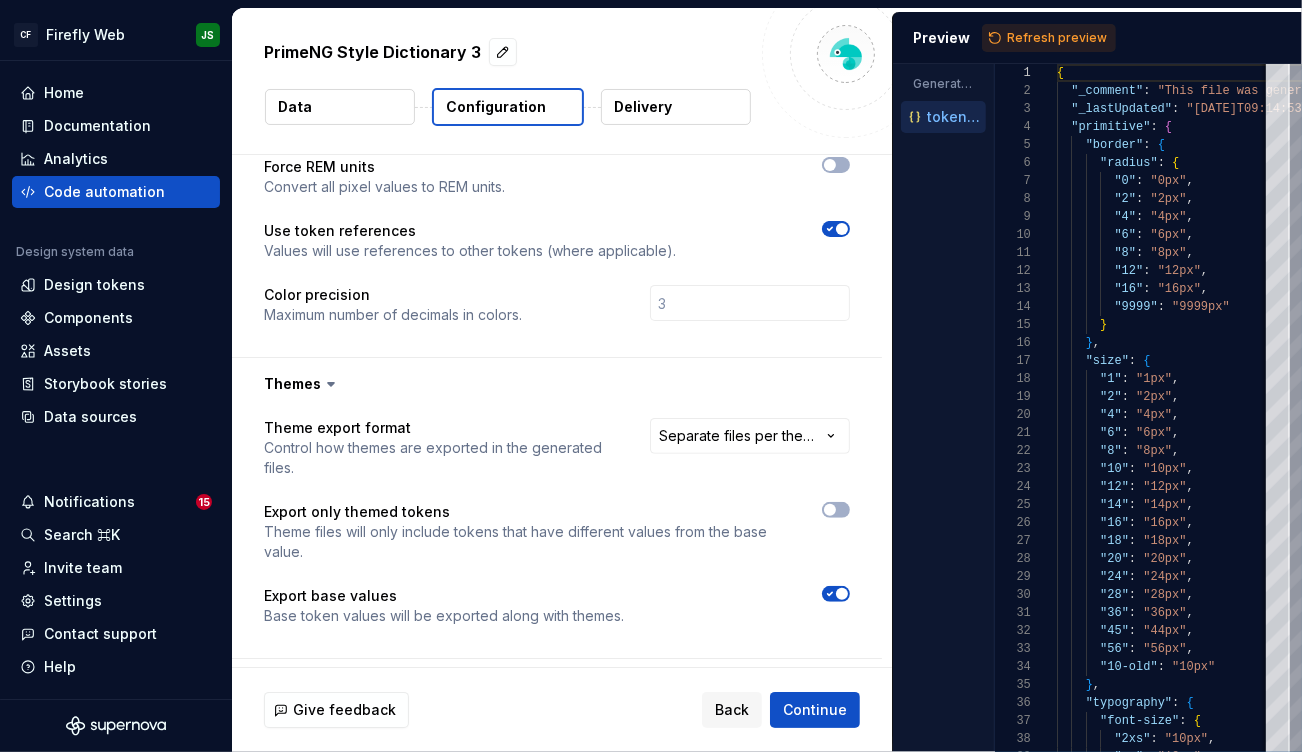 scroll, scrollTop: 473, scrollLeft: 0, axis: vertical 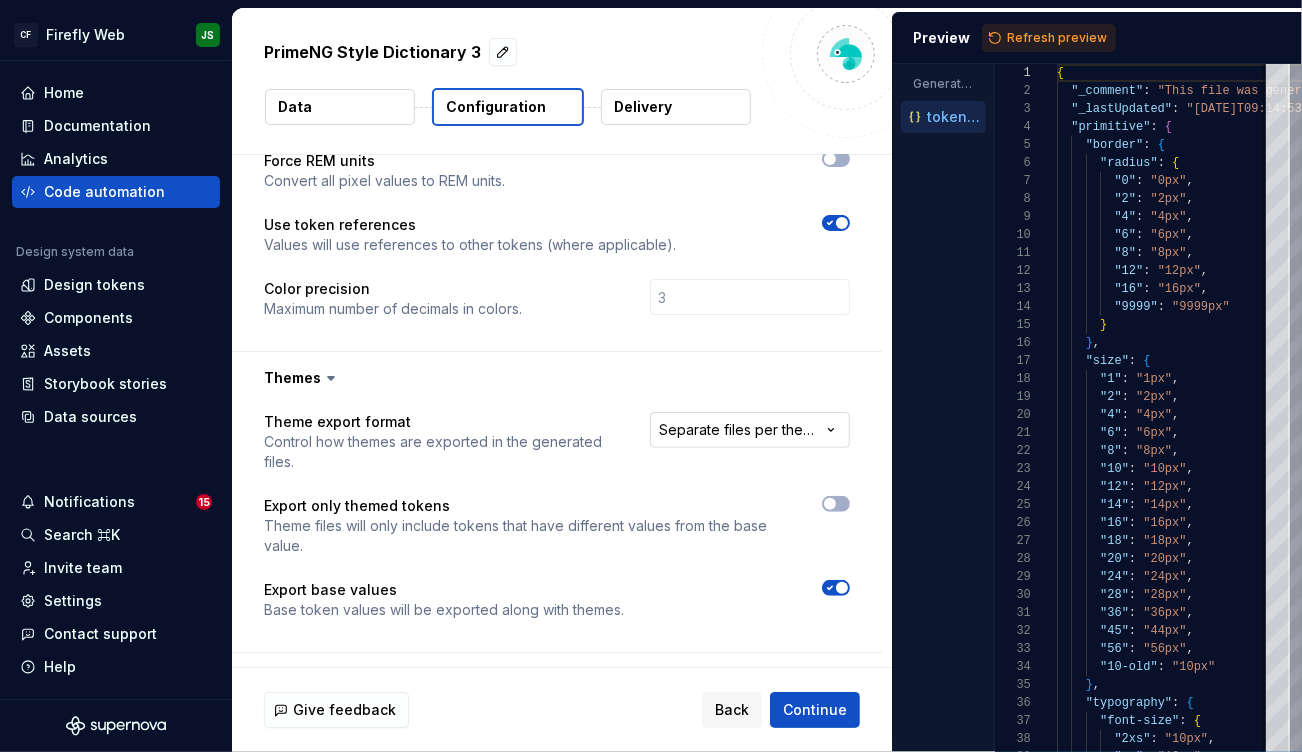 click on "**********" at bounding box center (651, 376) 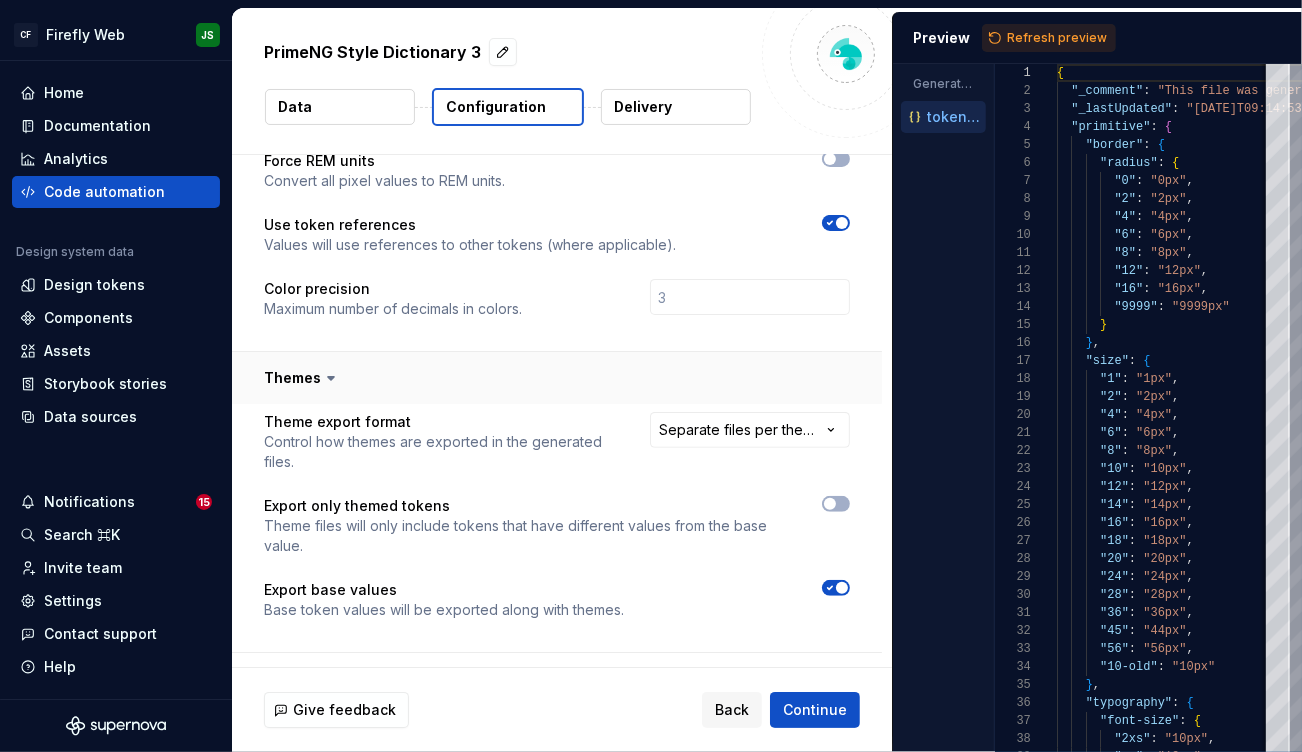 click on "**********" at bounding box center (651, 376) 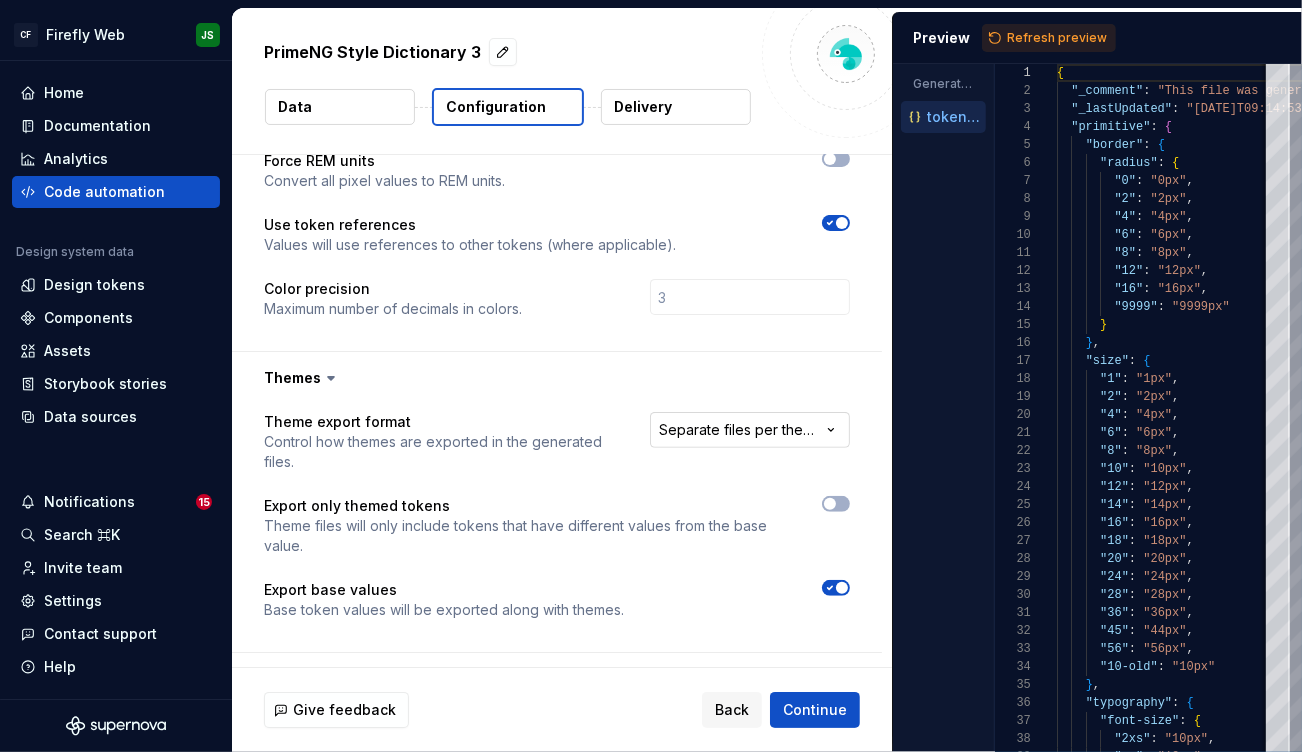 click on "**********" at bounding box center (651, 376) 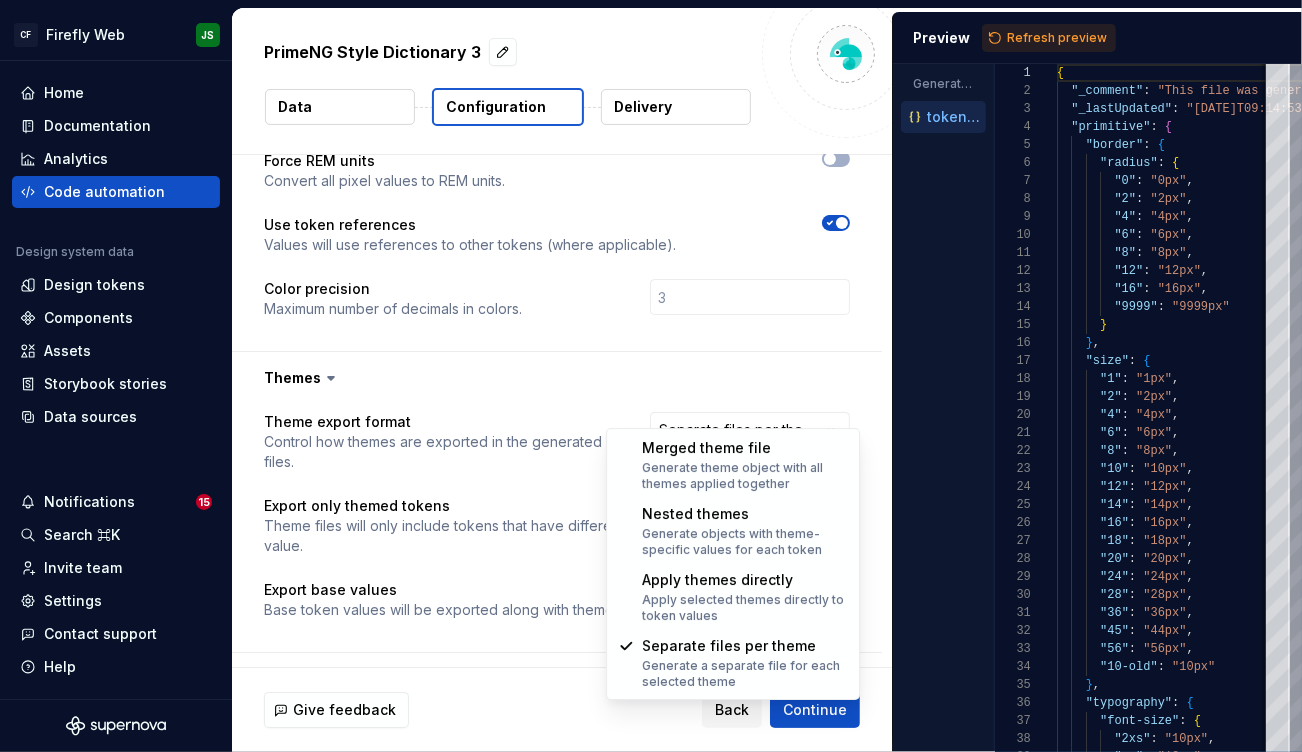 select on "**********" 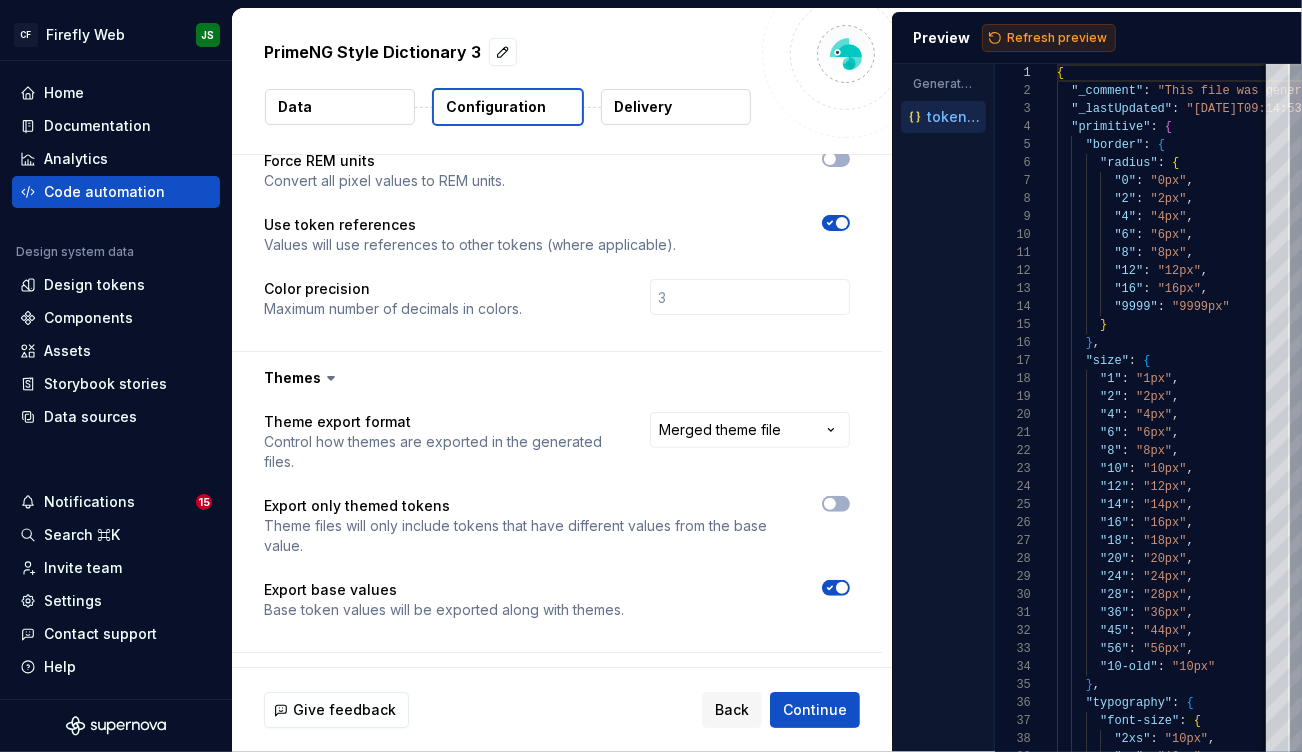 click on "Refresh preview" at bounding box center [1057, 38] 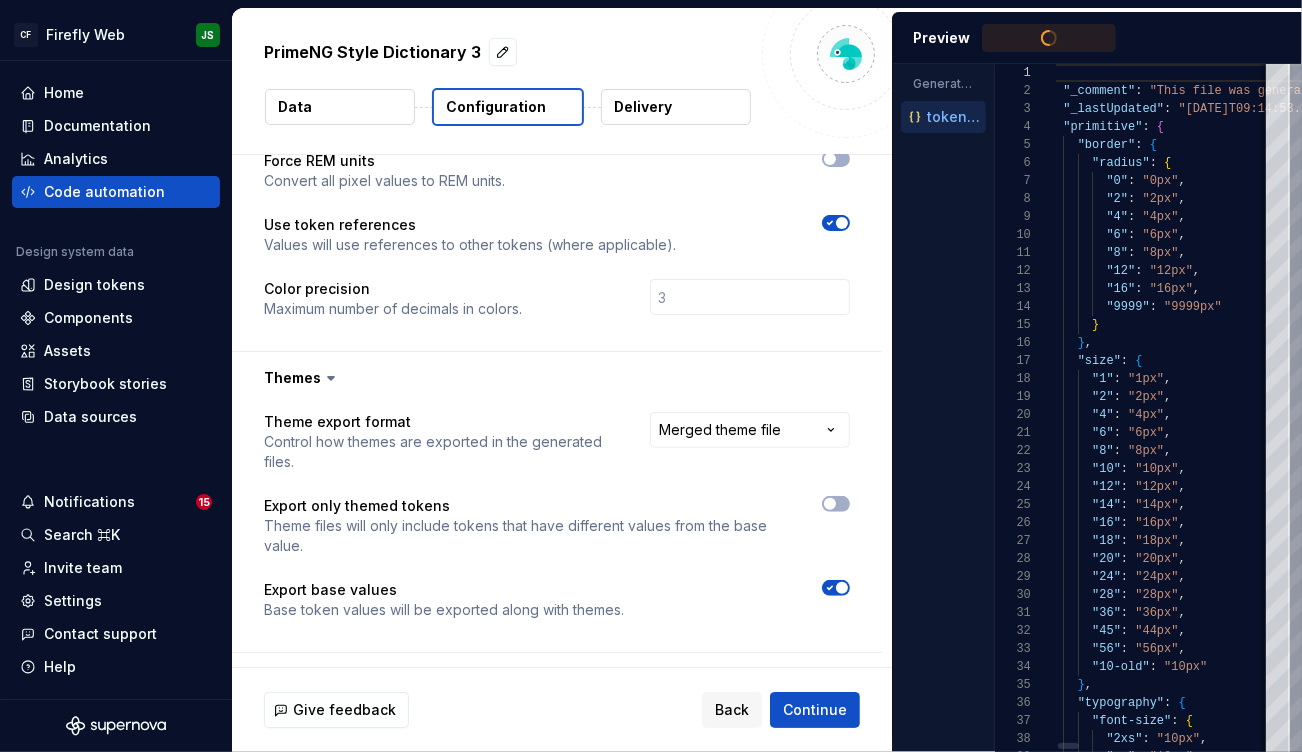 type on "**********" 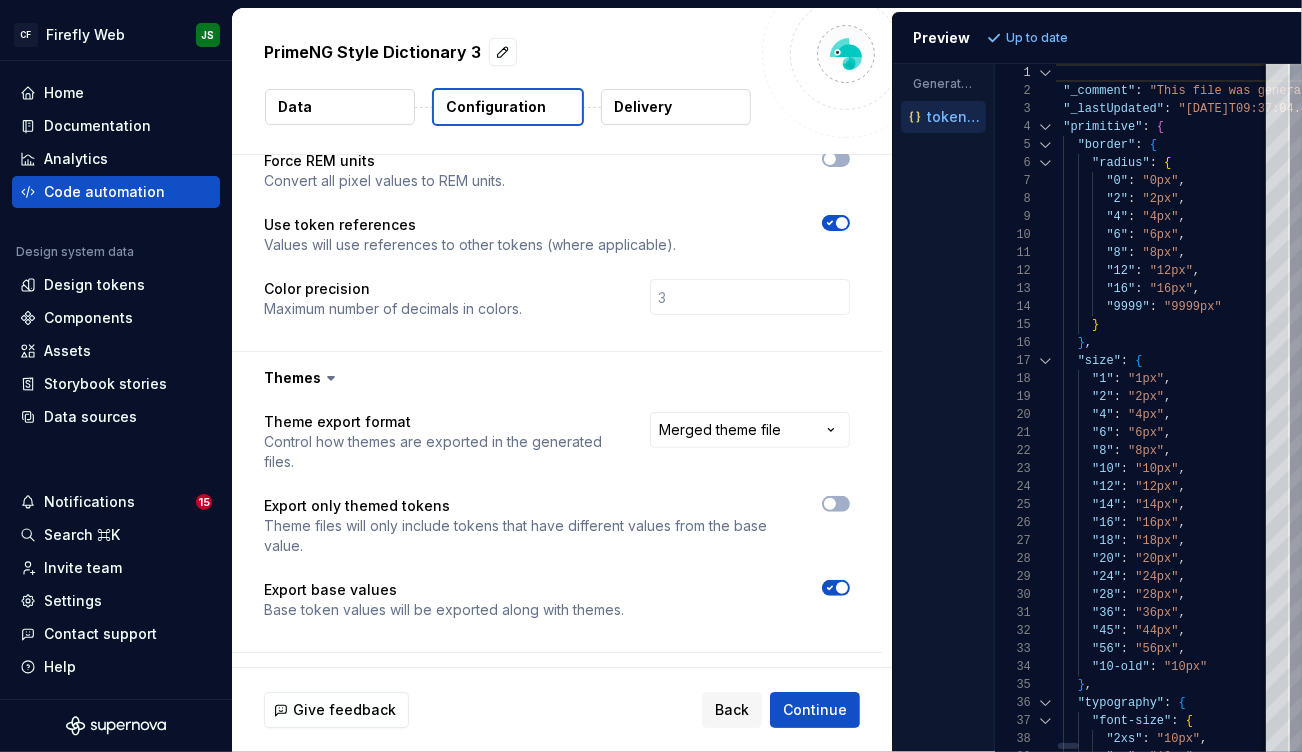 click at bounding box center (1046, 127) 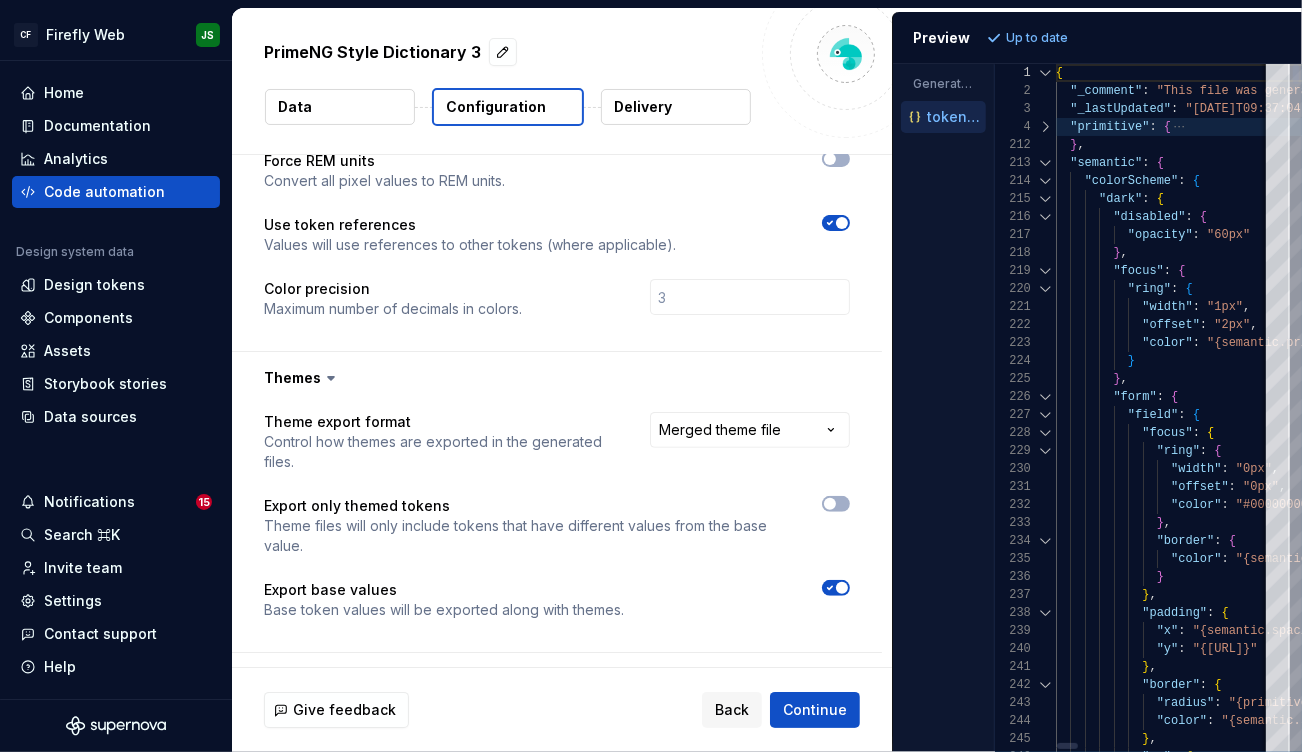 click at bounding box center [1046, 163] 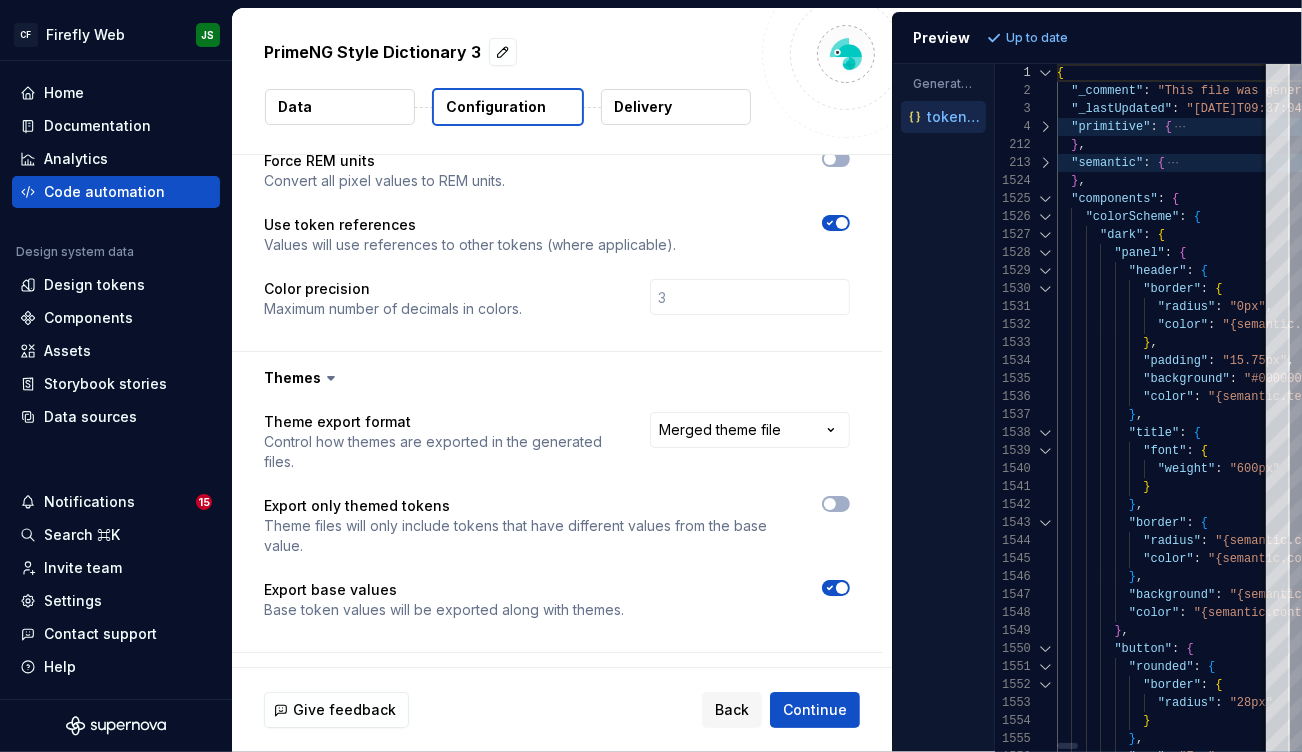 click at bounding box center (1046, 235) 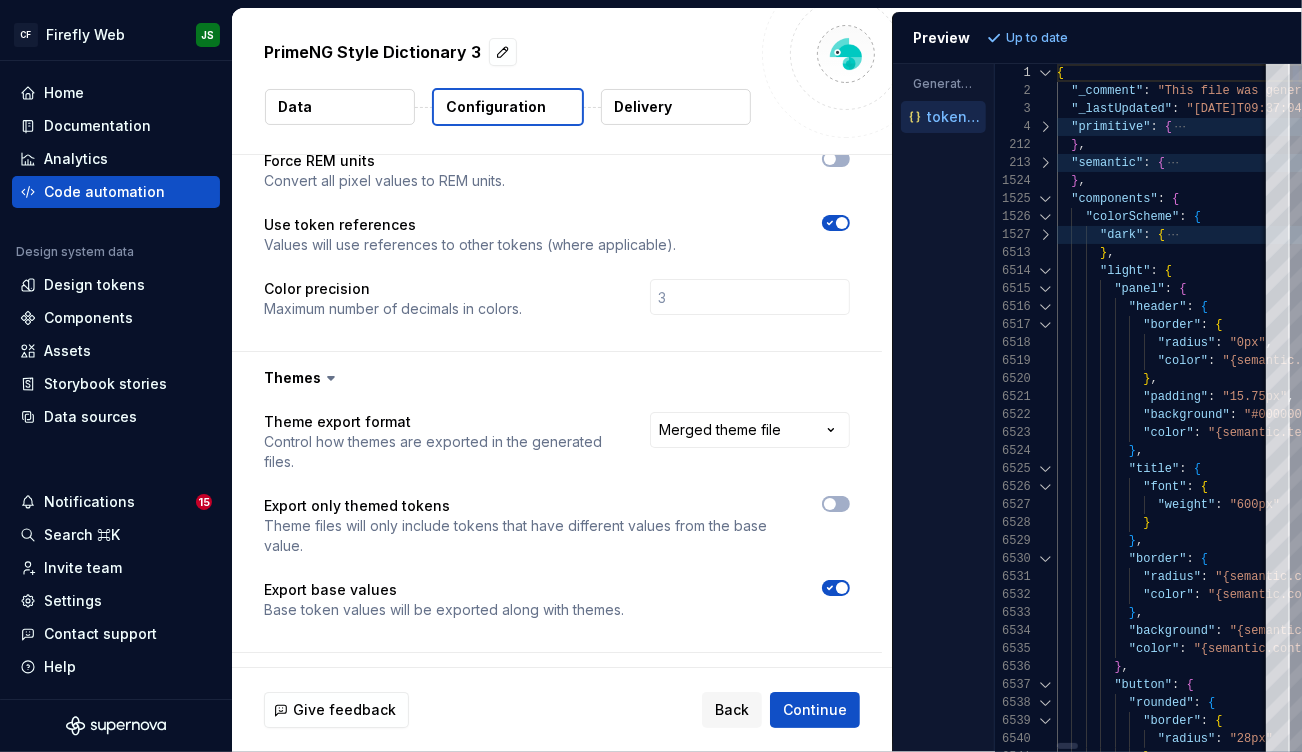 click at bounding box center (1046, 289) 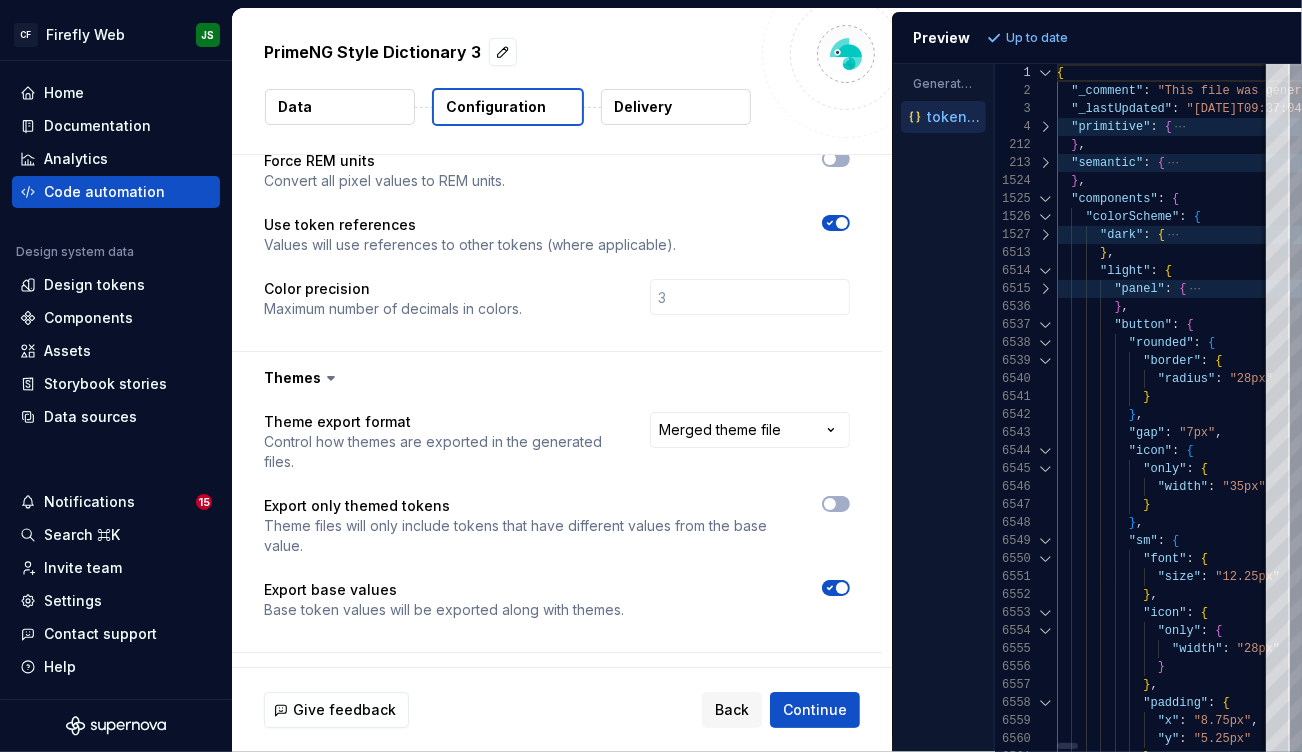 click on "6536" at bounding box center [1026, 307] 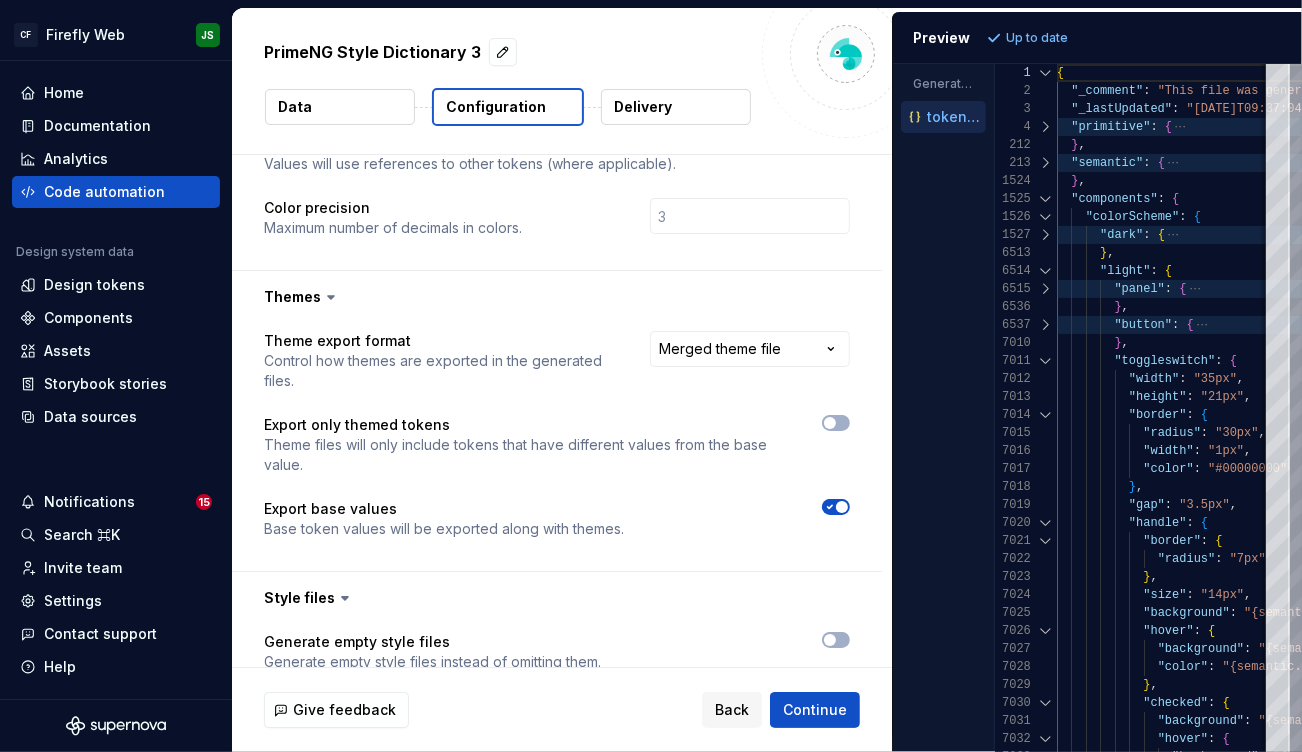 scroll, scrollTop: 616, scrollLeft: 0, axis: vertical 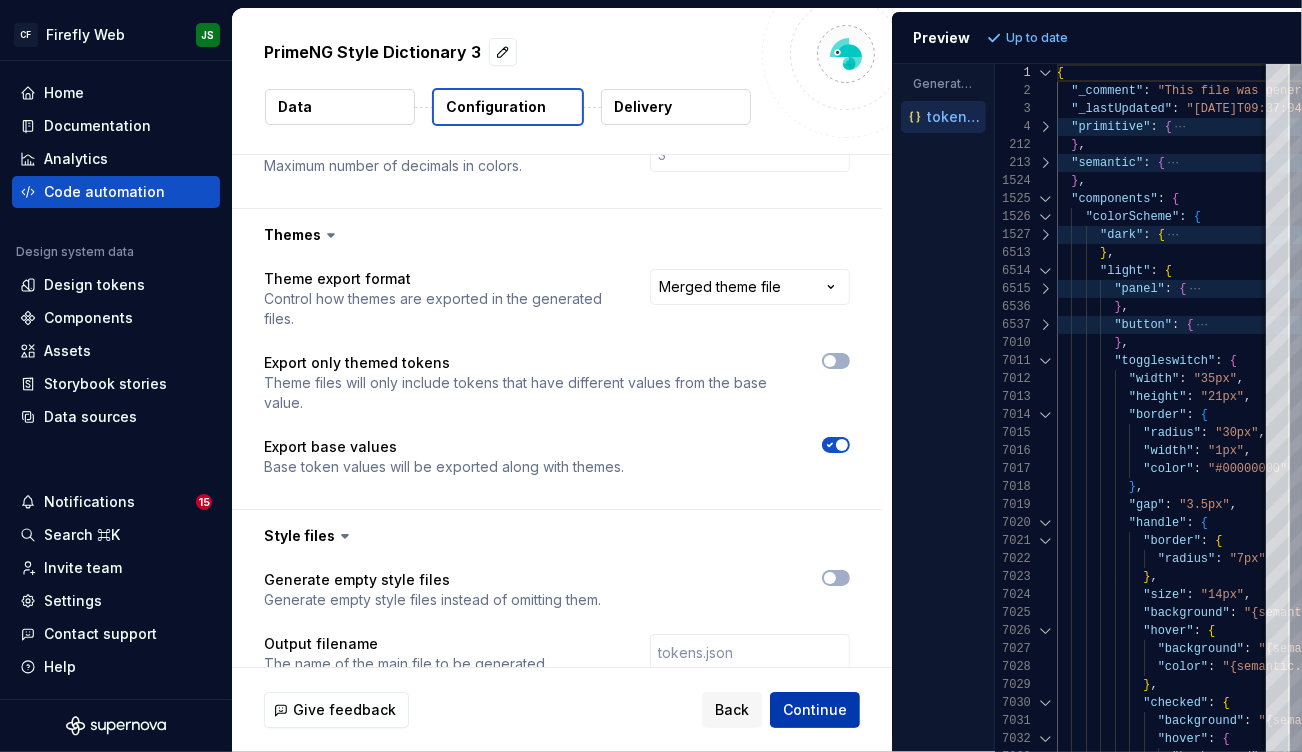 click on "Continue" at bounding box center (815, 710) 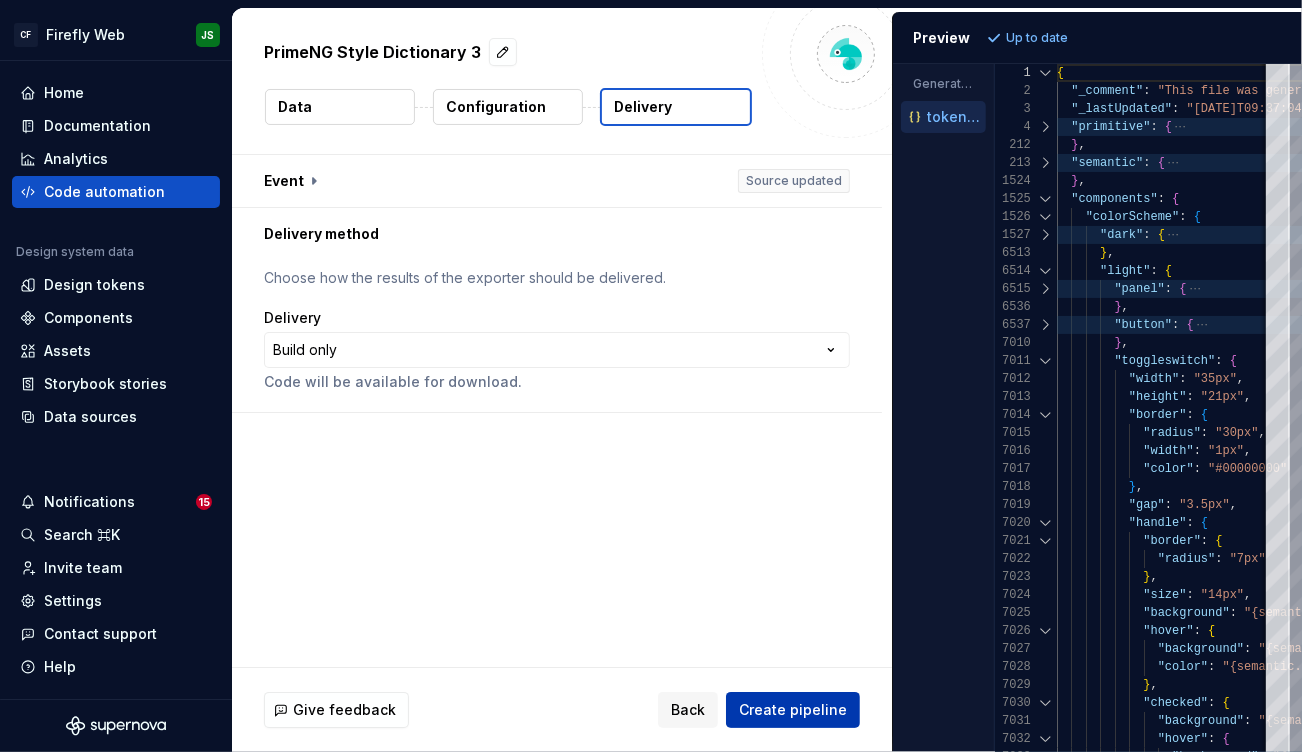 scroll, scrollTop: 0, scrollLeft: 0, axis: both 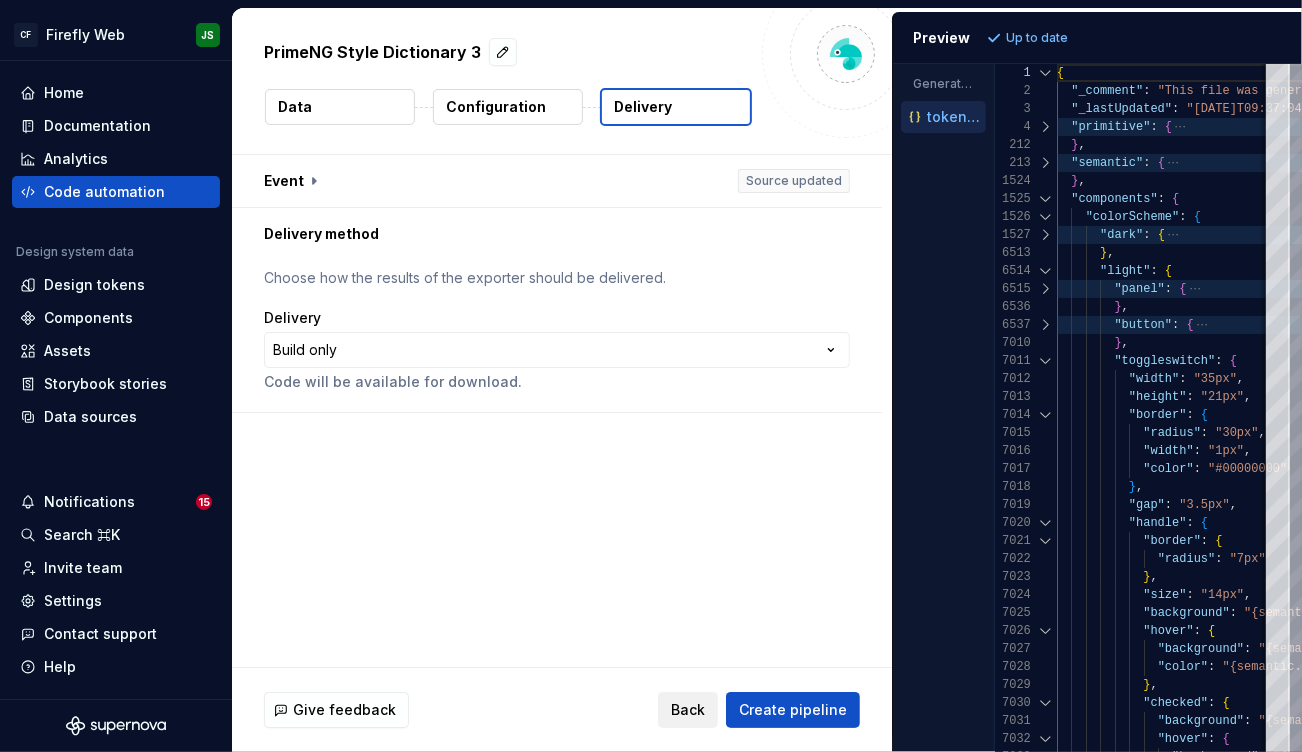 click on "Back" at bounding box center [688, 710] 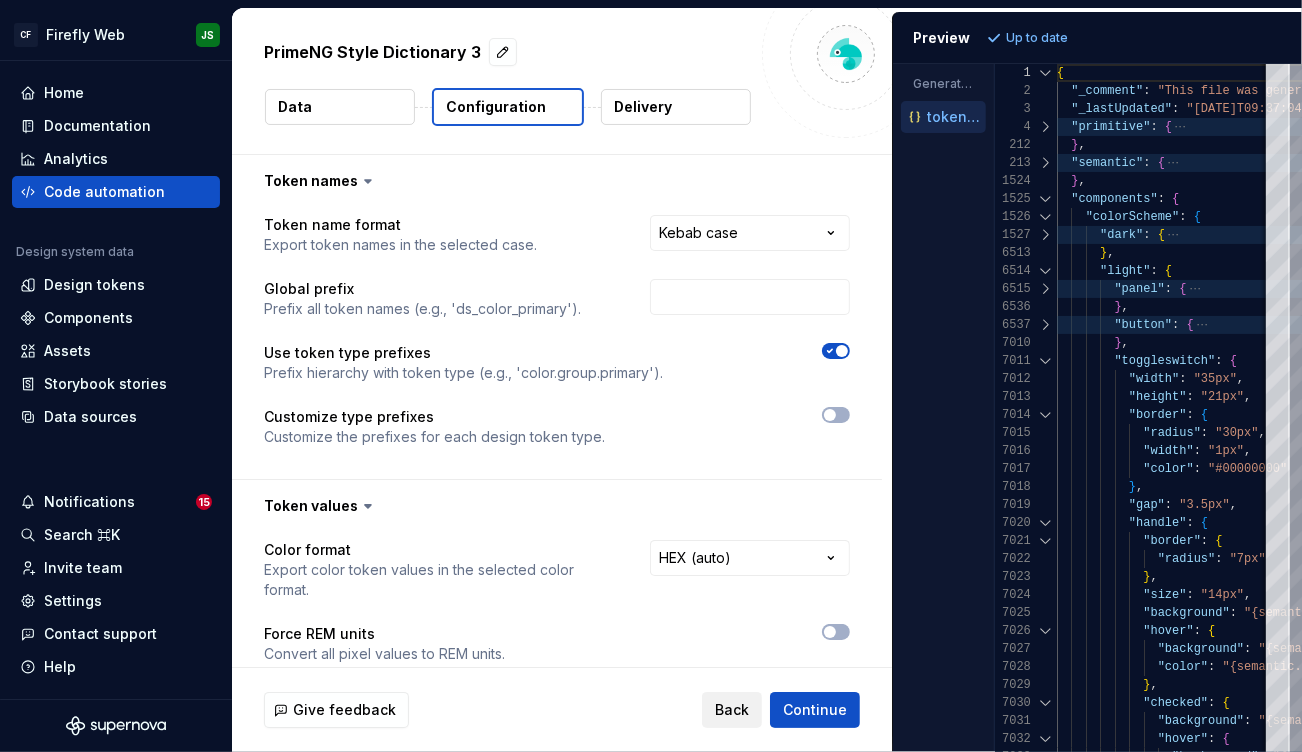 click on "Back" at bounding box center (732, 710) 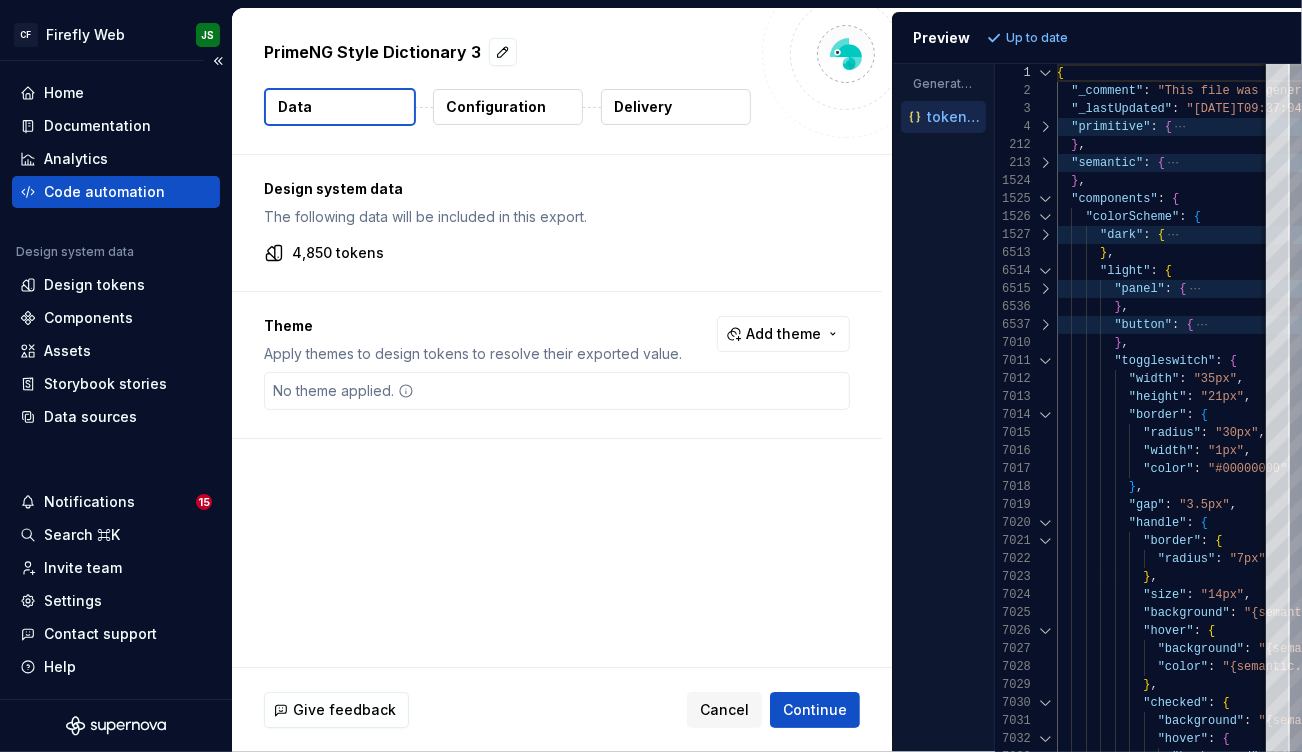 click on "Code automation" at bounding box center [104, 192] 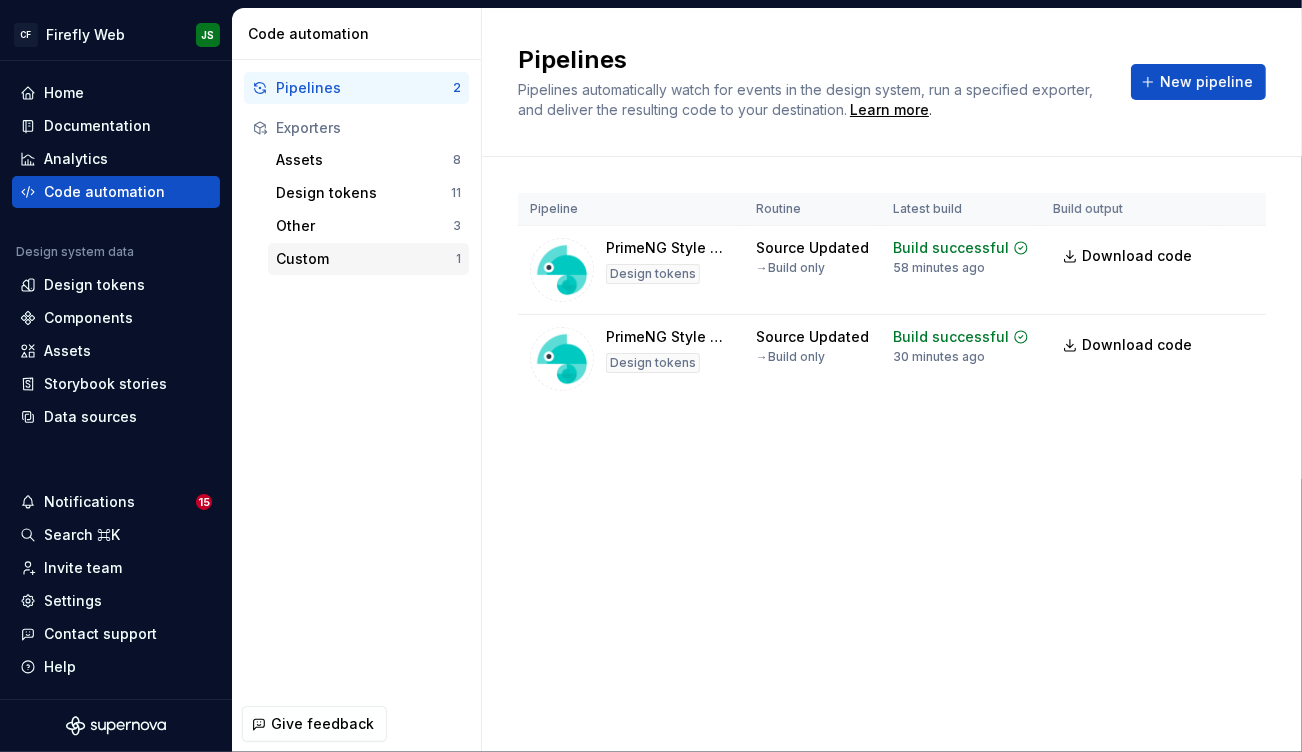 click on "Custom" at bounding box center (366, 259) 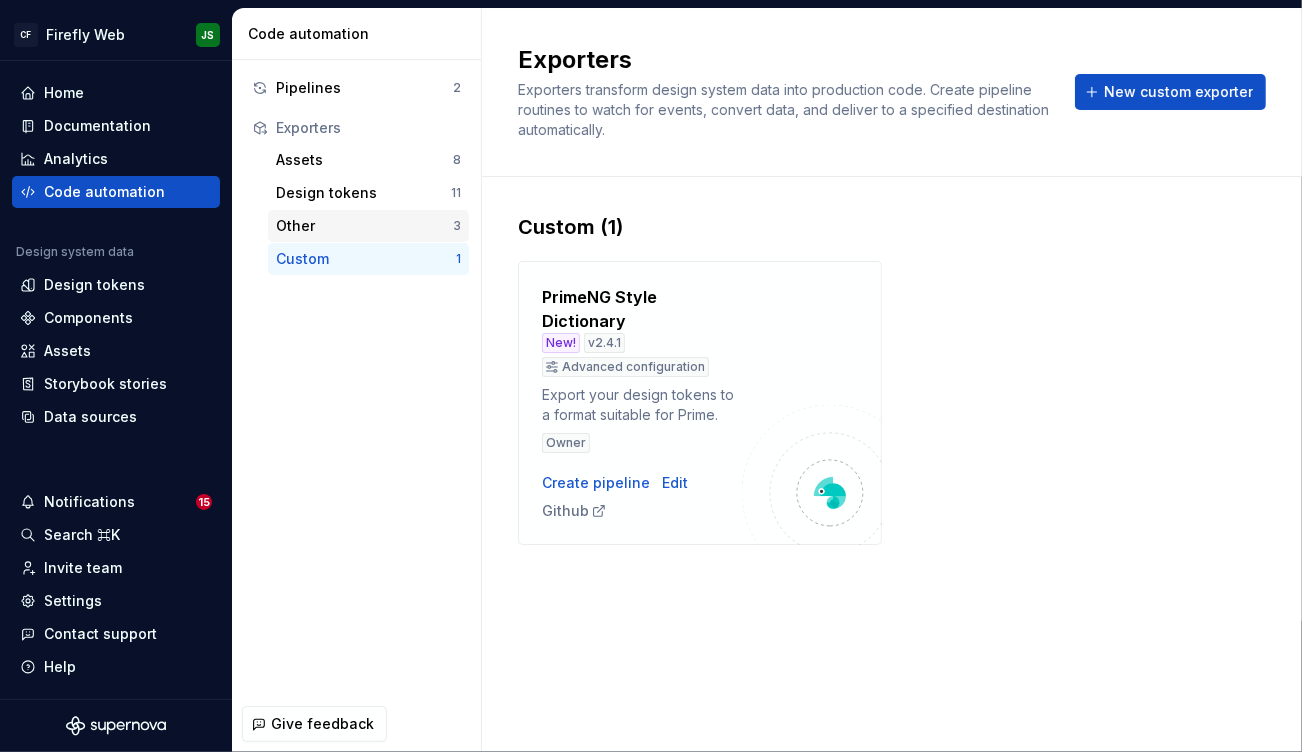 click on "Other" at bounding box center [364, 226] 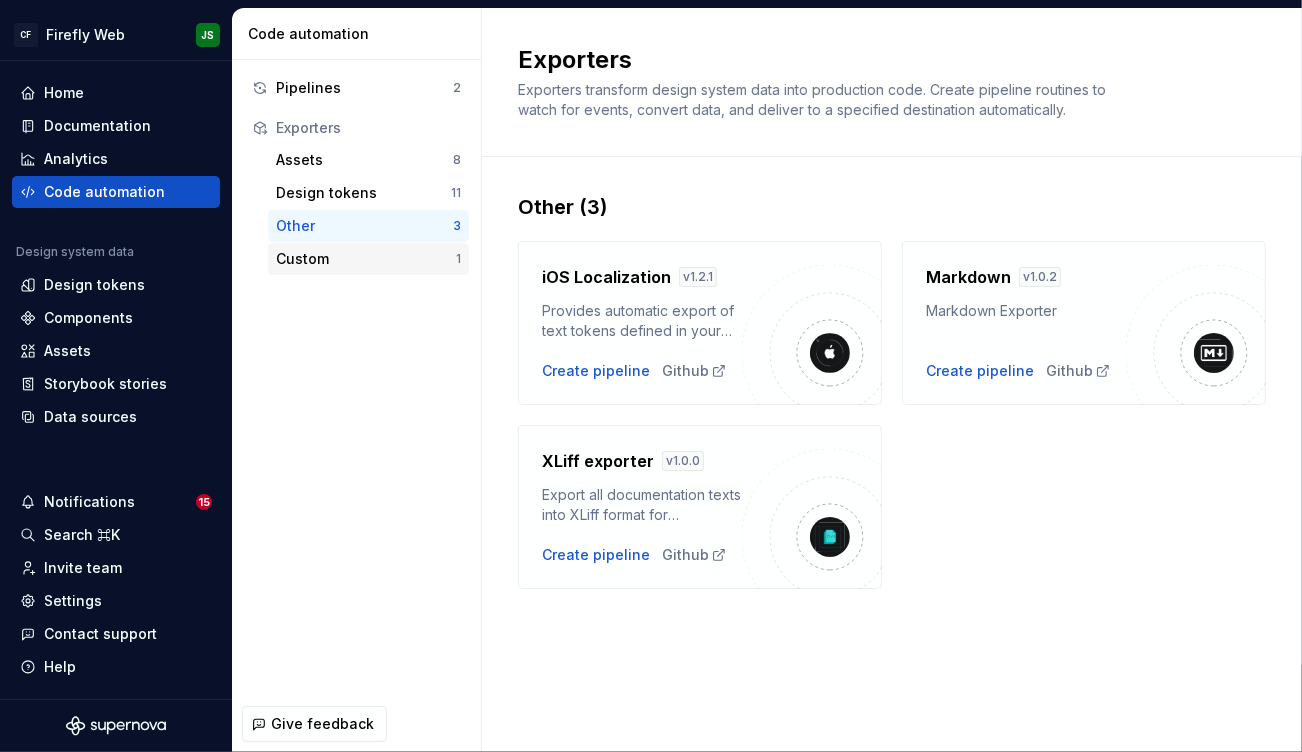 click on "Custom" at bounding box center [366, 259] 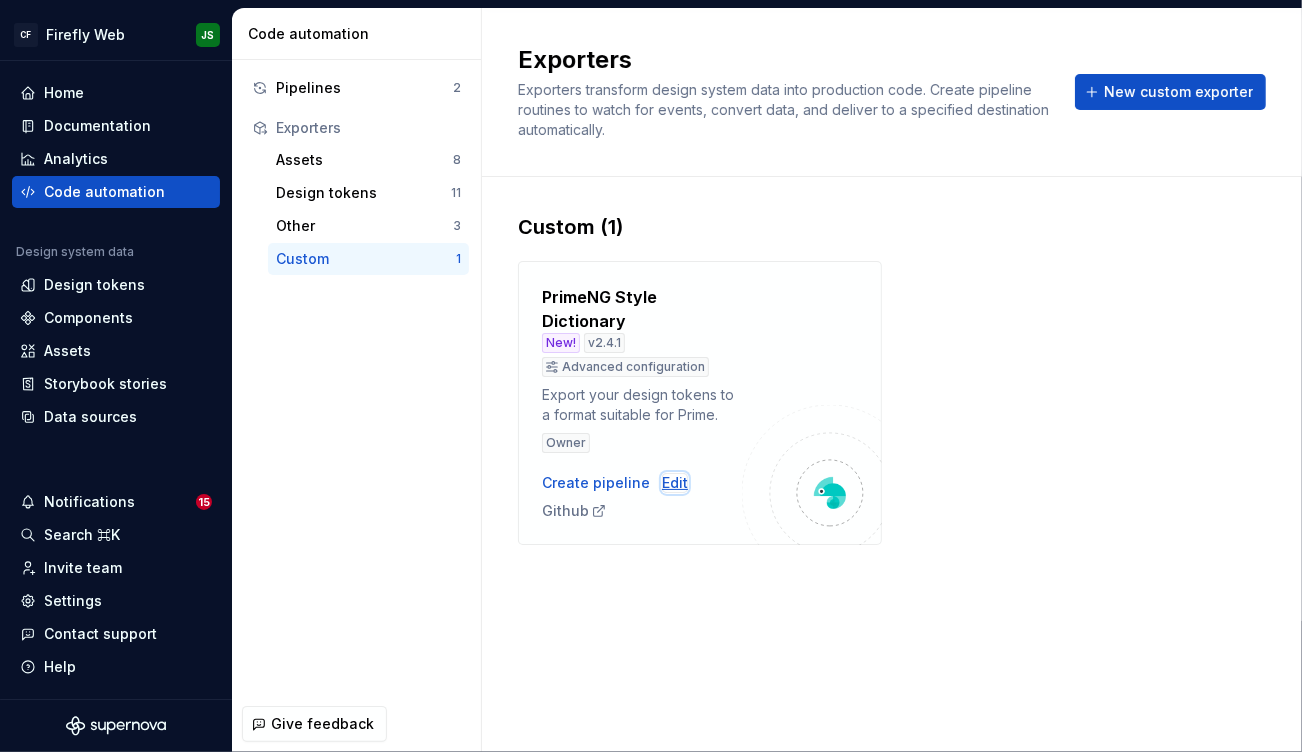 click on "Edit" at bounding box center [675, 483] 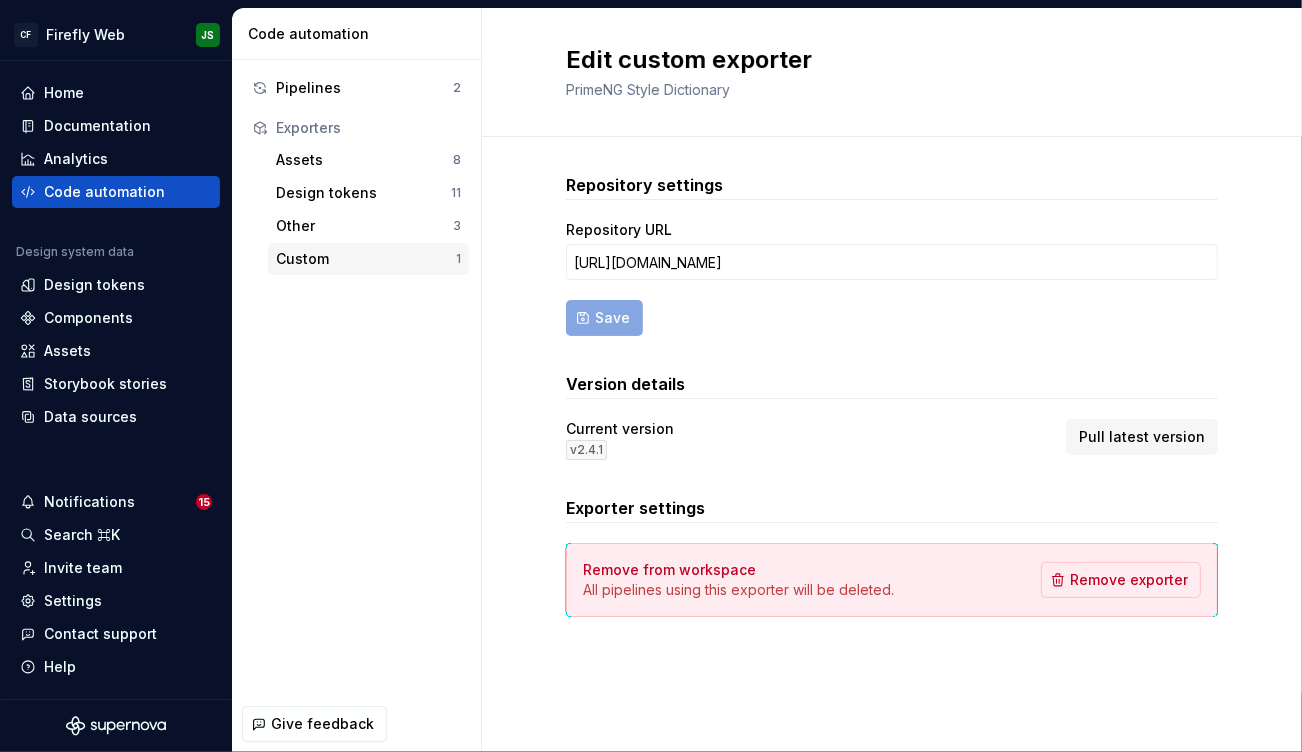 click on "Custom" at bounding box center (366, 259) 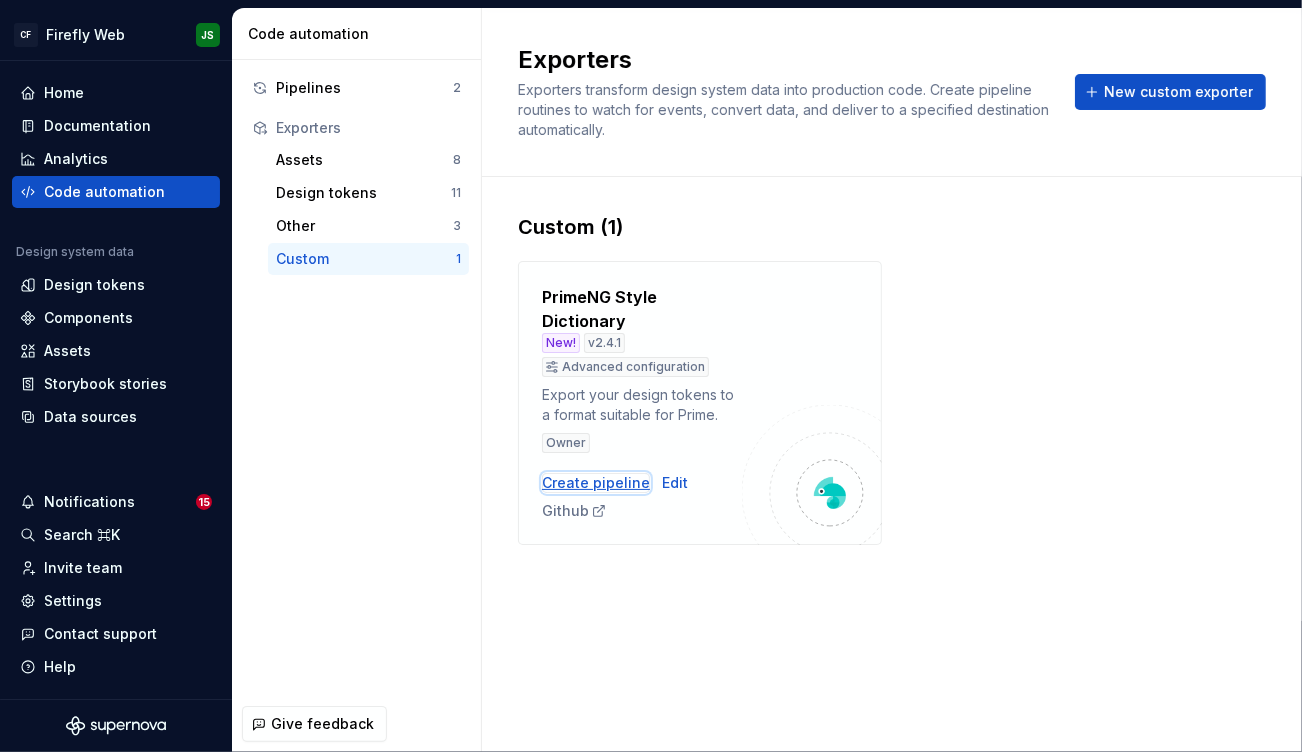 click on "Create pipeline" at bounding box center (596, 483) 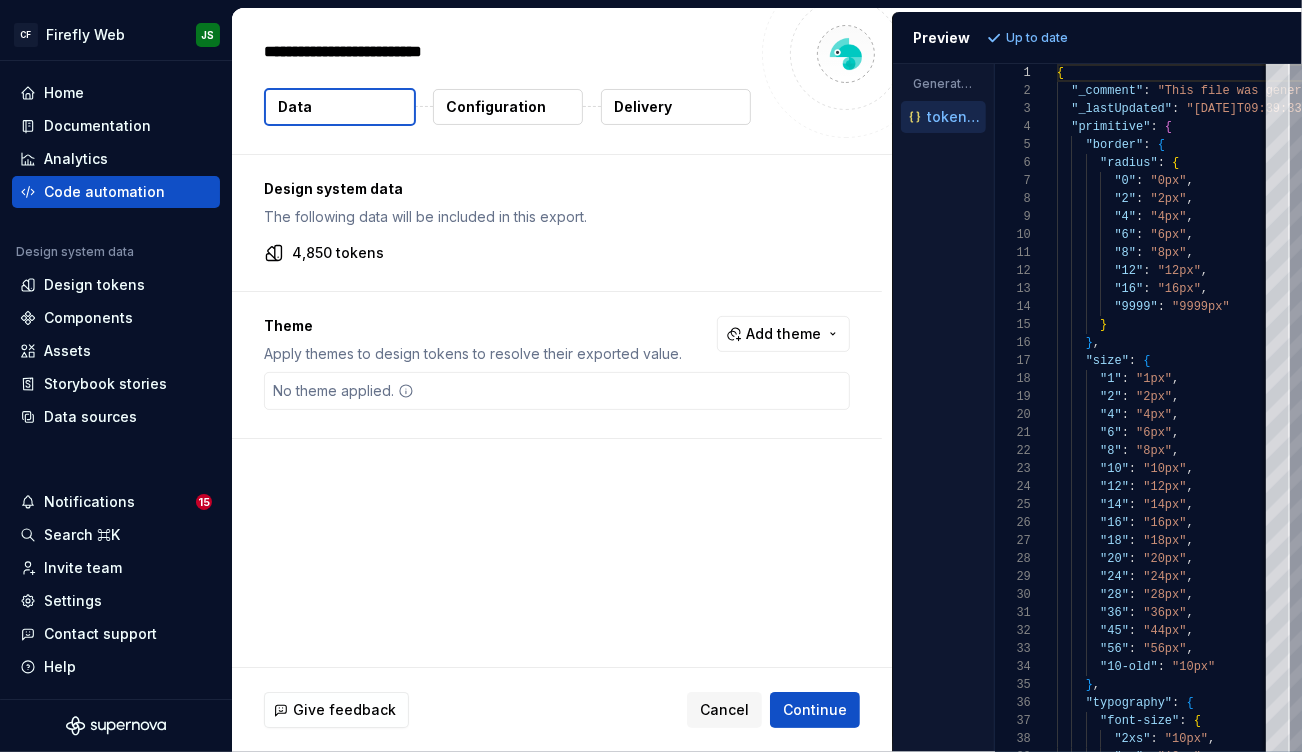 click on "Delivery" at bounding box center (643, 107) 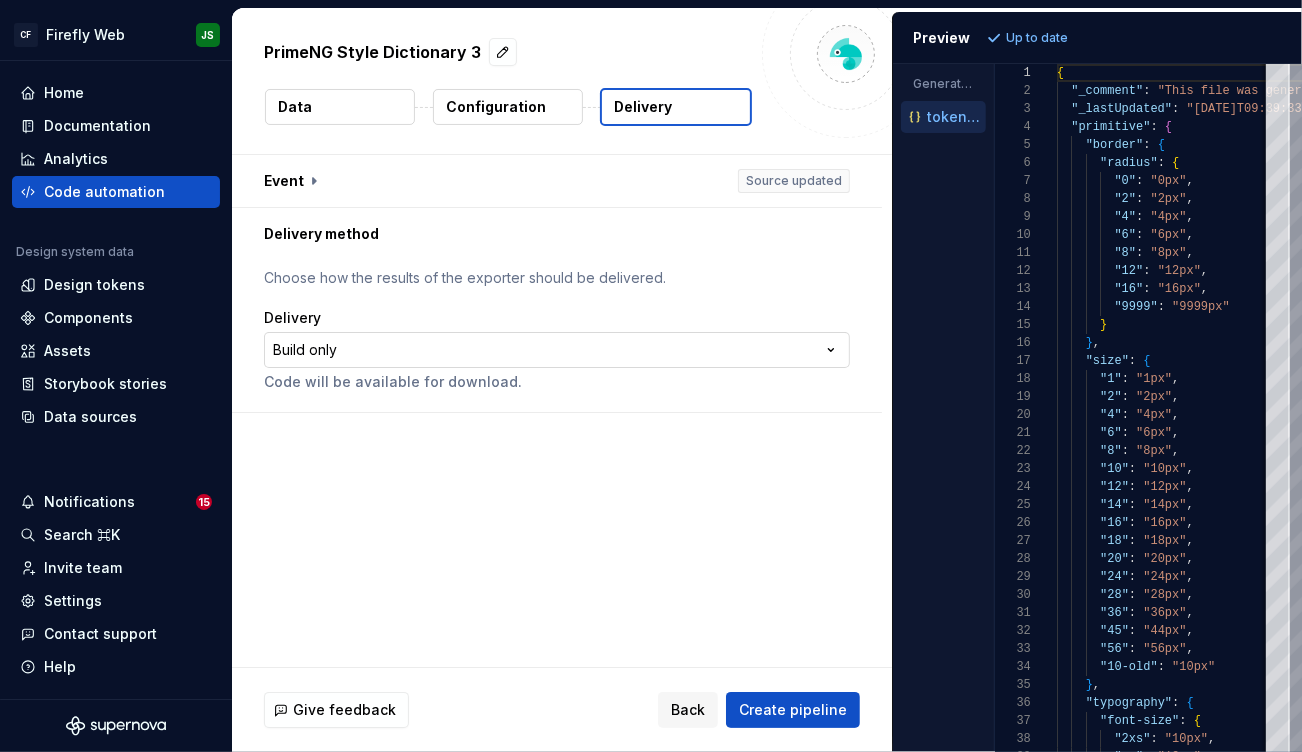click on "**********" at bounding box center [651, 376] 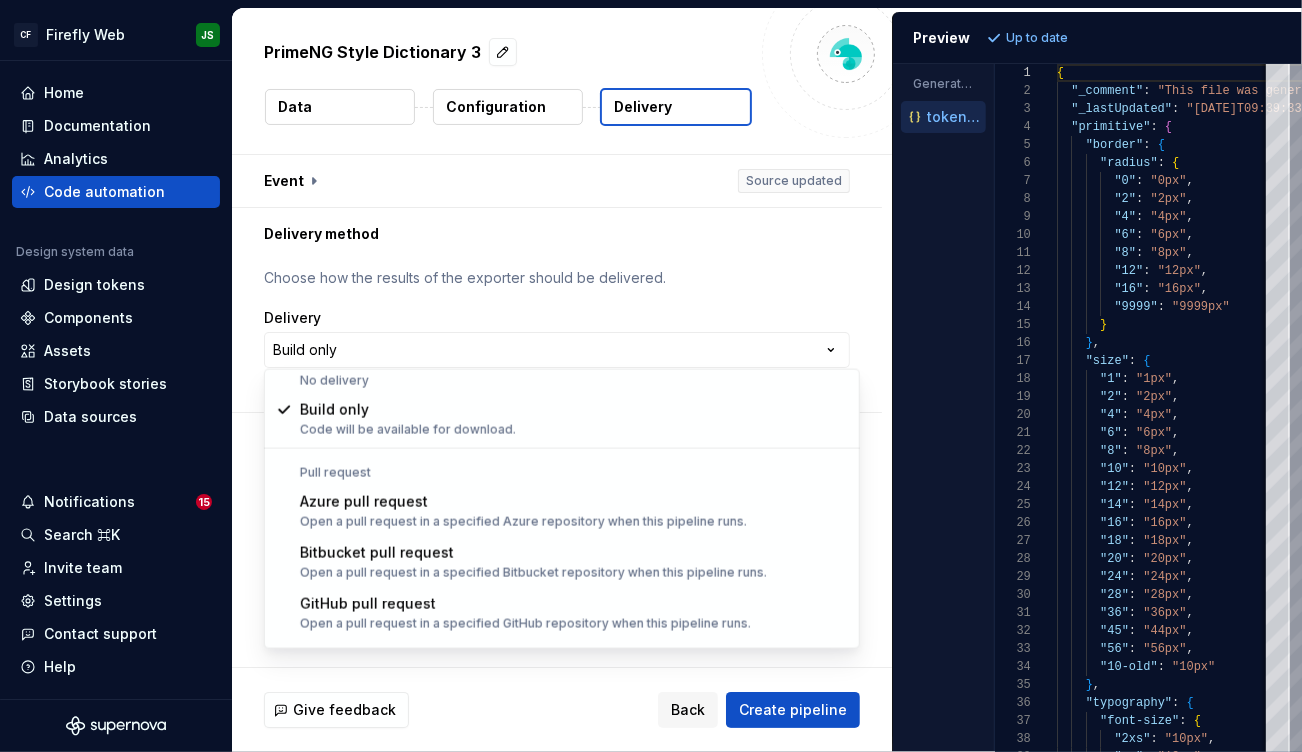 scroll, scrollTop: 55, scrollLeft: 0, axis: vertical 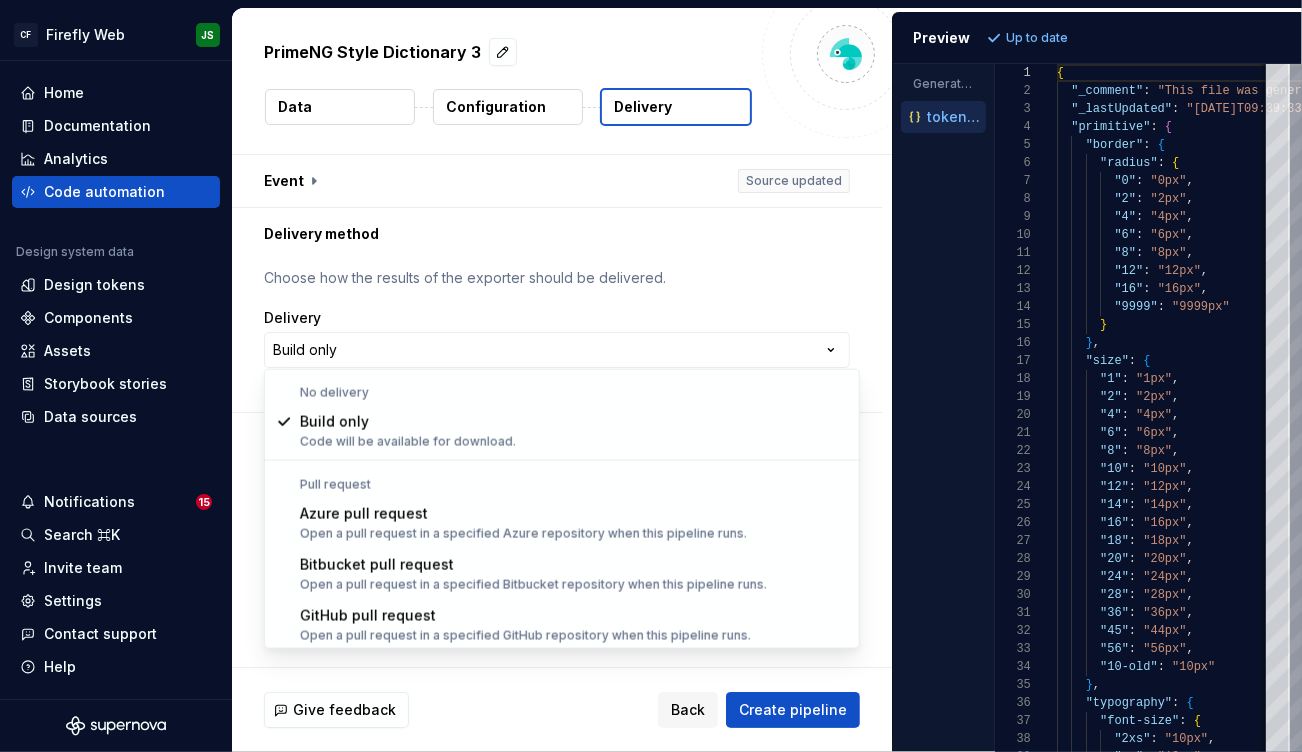 click on "**********" at bounding box center [651, 376] 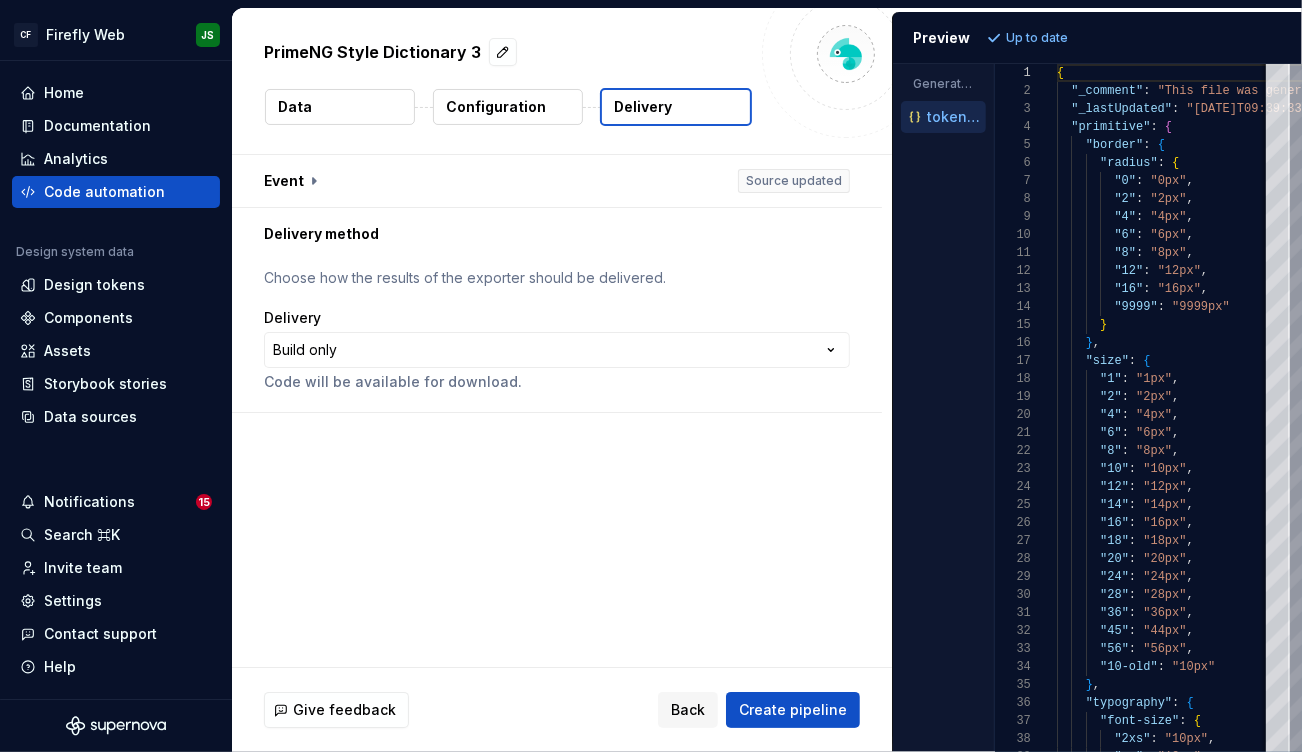 click on "Create pipeline" at bounding box center (793, 710) 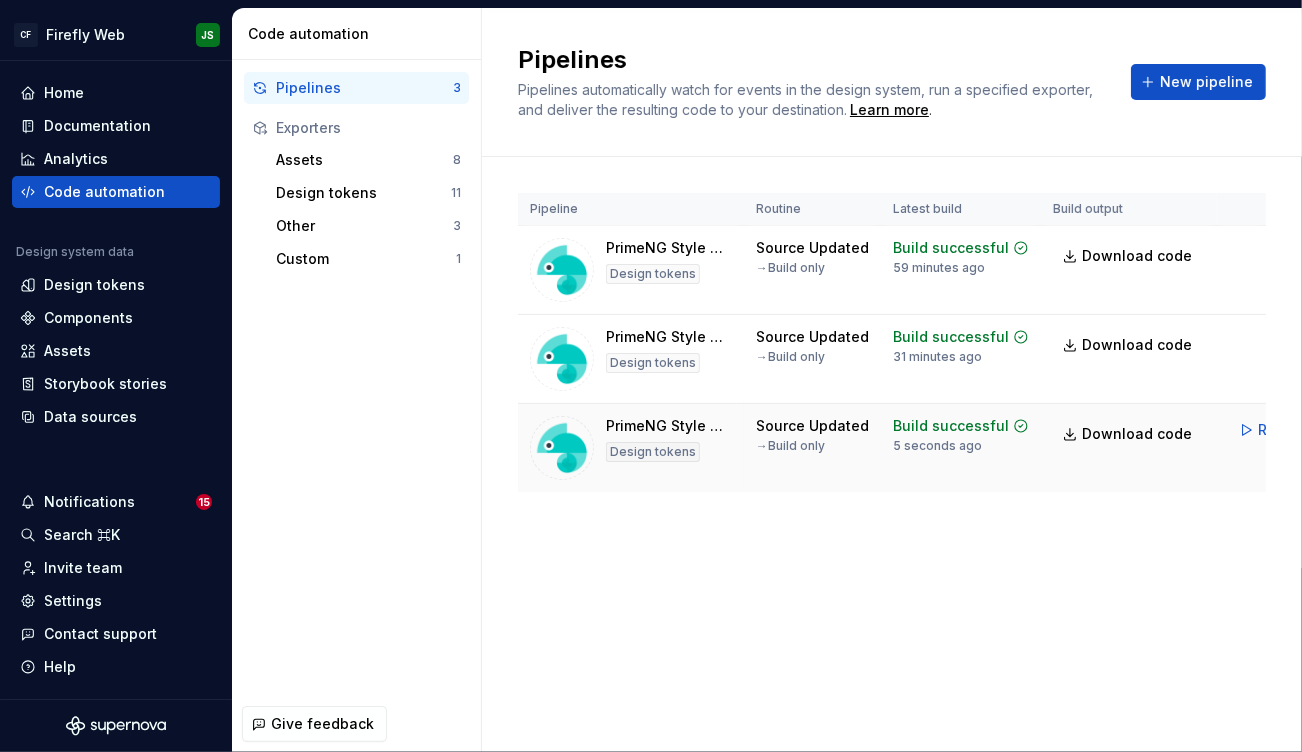 click on "Download code" at bounding box center [1137, 434] 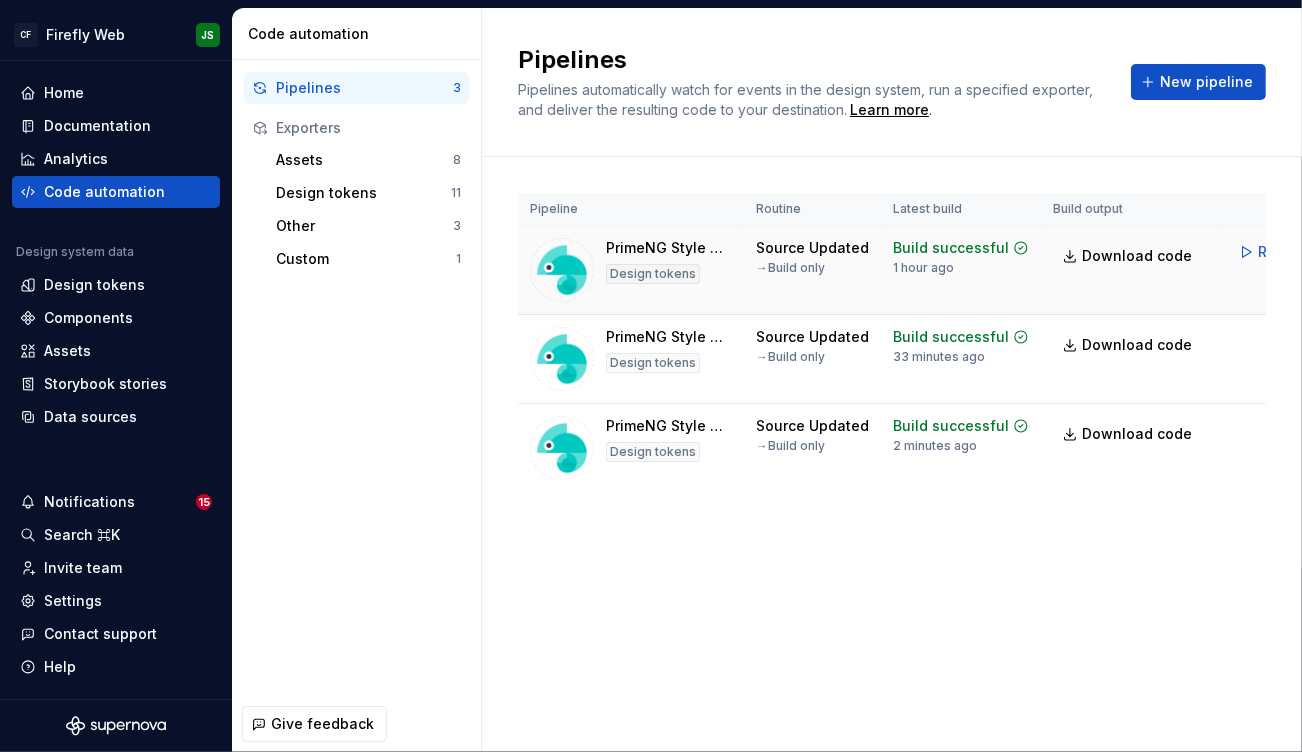 click on "PrimeNG Style Dictionary" at bounding box center [669, 248] 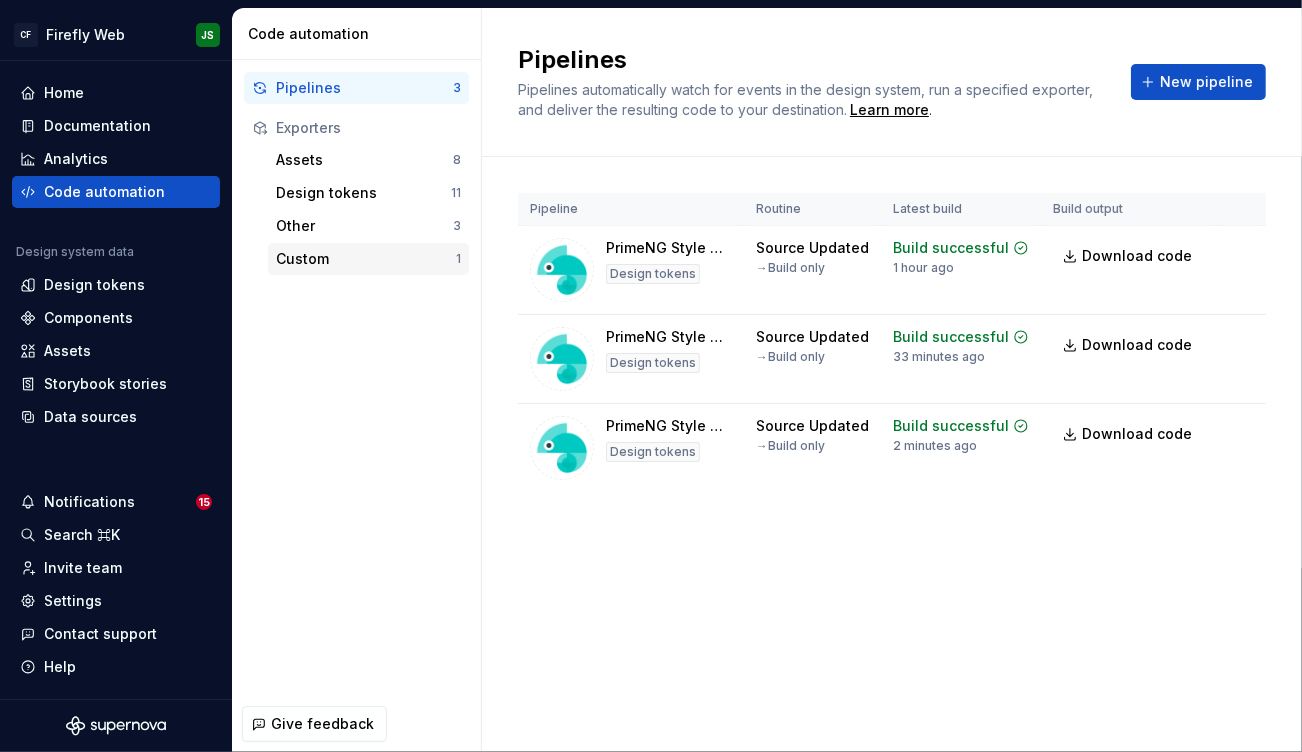 click on "Custom 1" at bounding box center [368, 259] 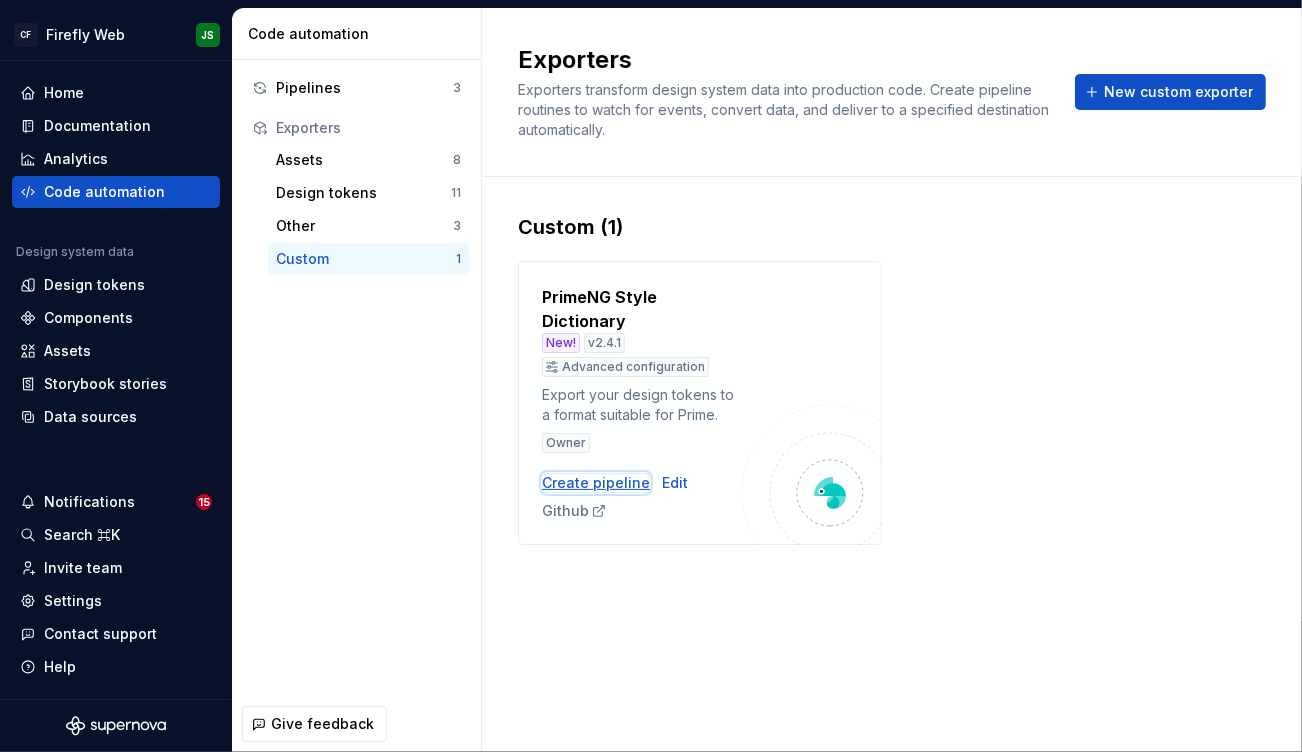 click on "Create pipeline" at bounding box center (596, 483) 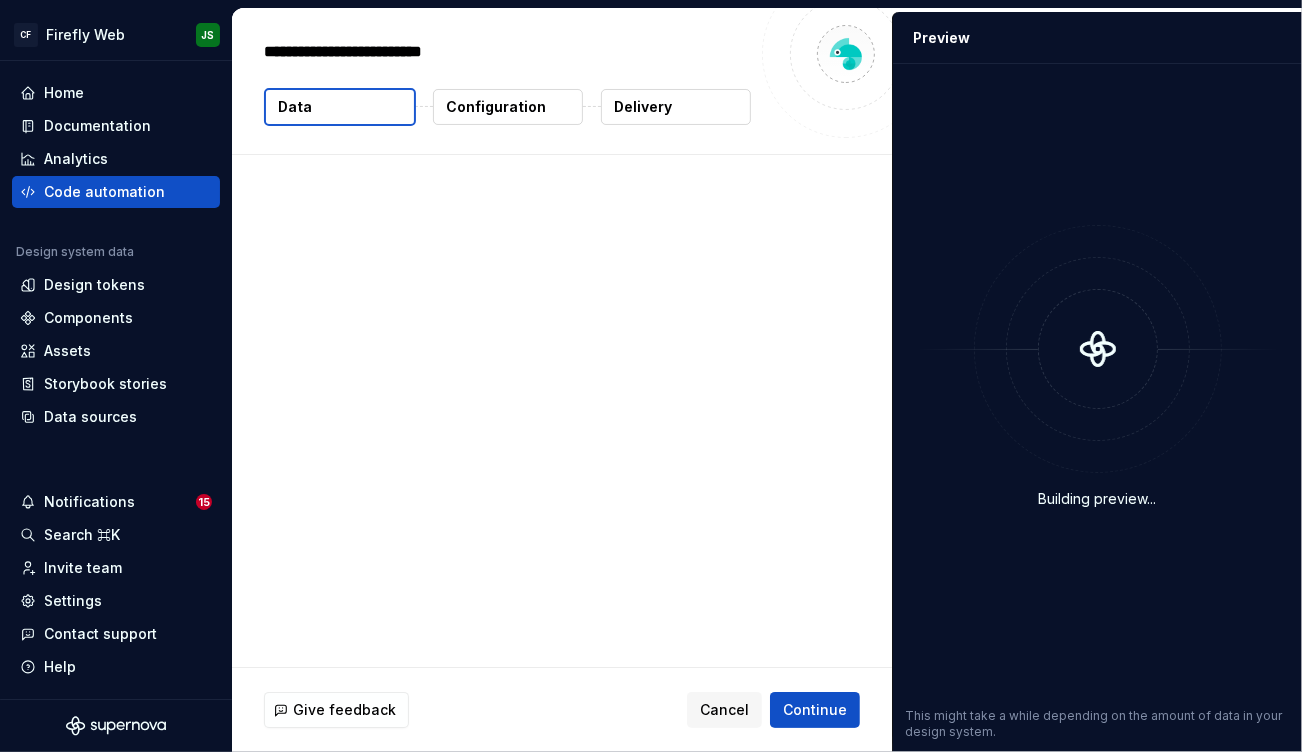 type on "*" 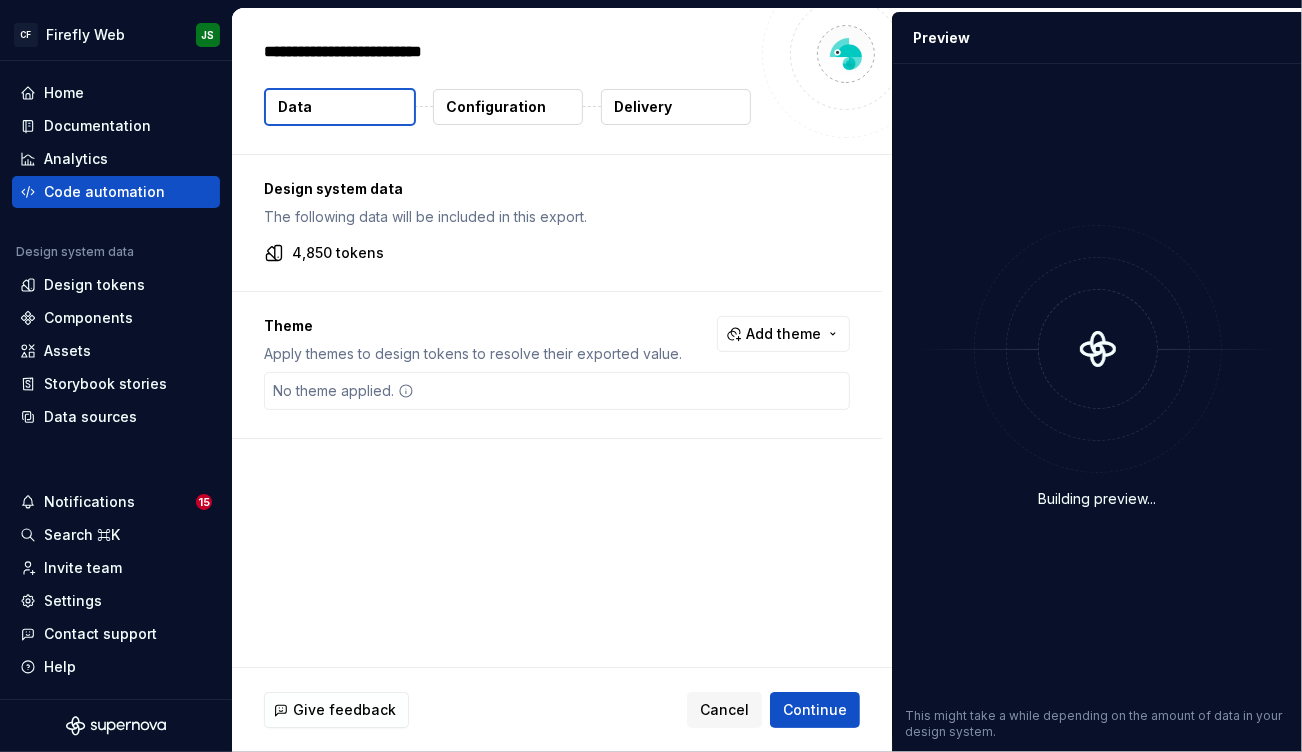 click on "Configuration" at bounding box center [496, 107] 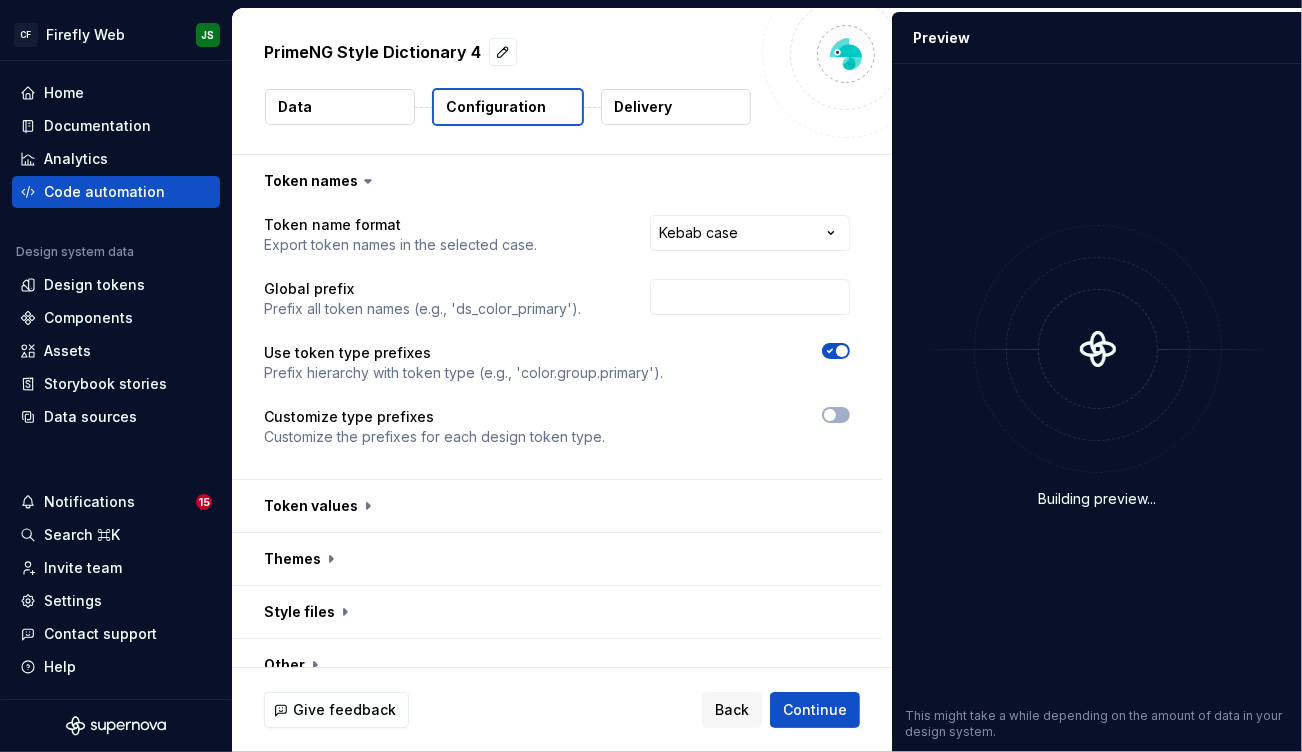 scroll, scrollTop: 21, scrollLeft: 0, axis: vertical 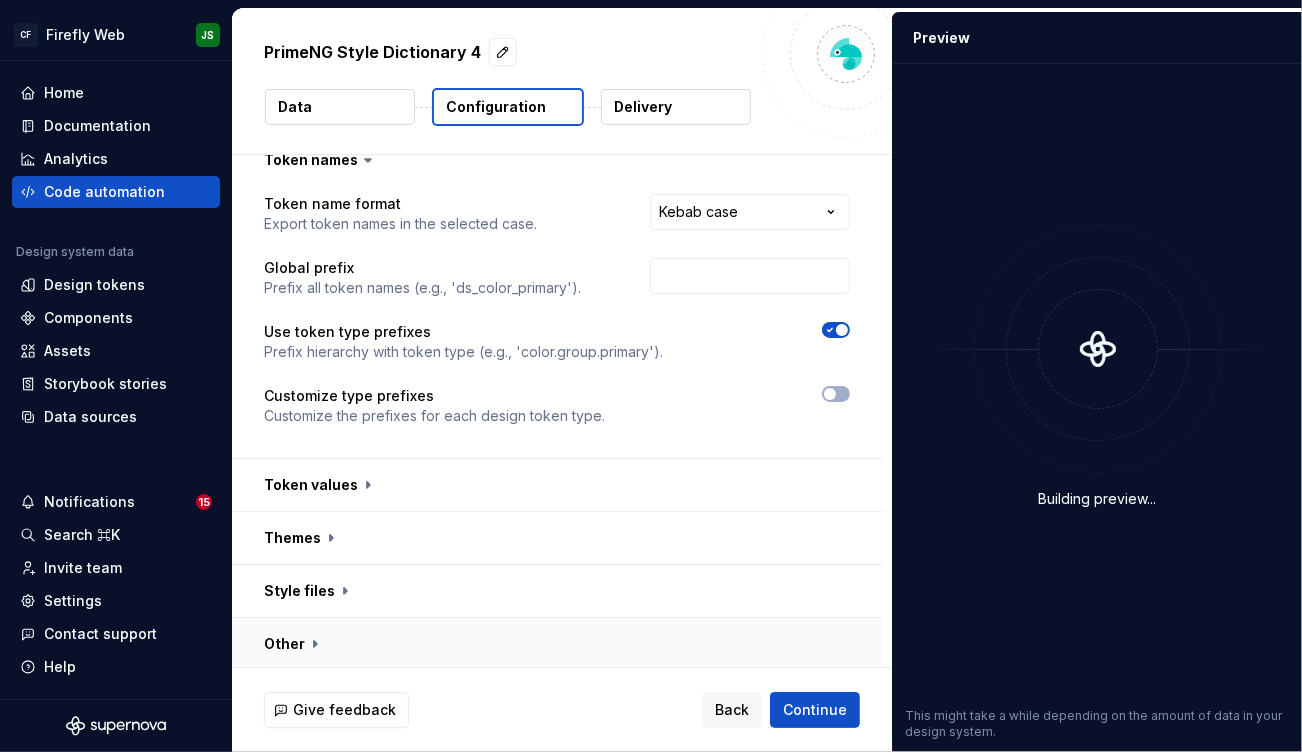 click at bounding box center (557, 644) 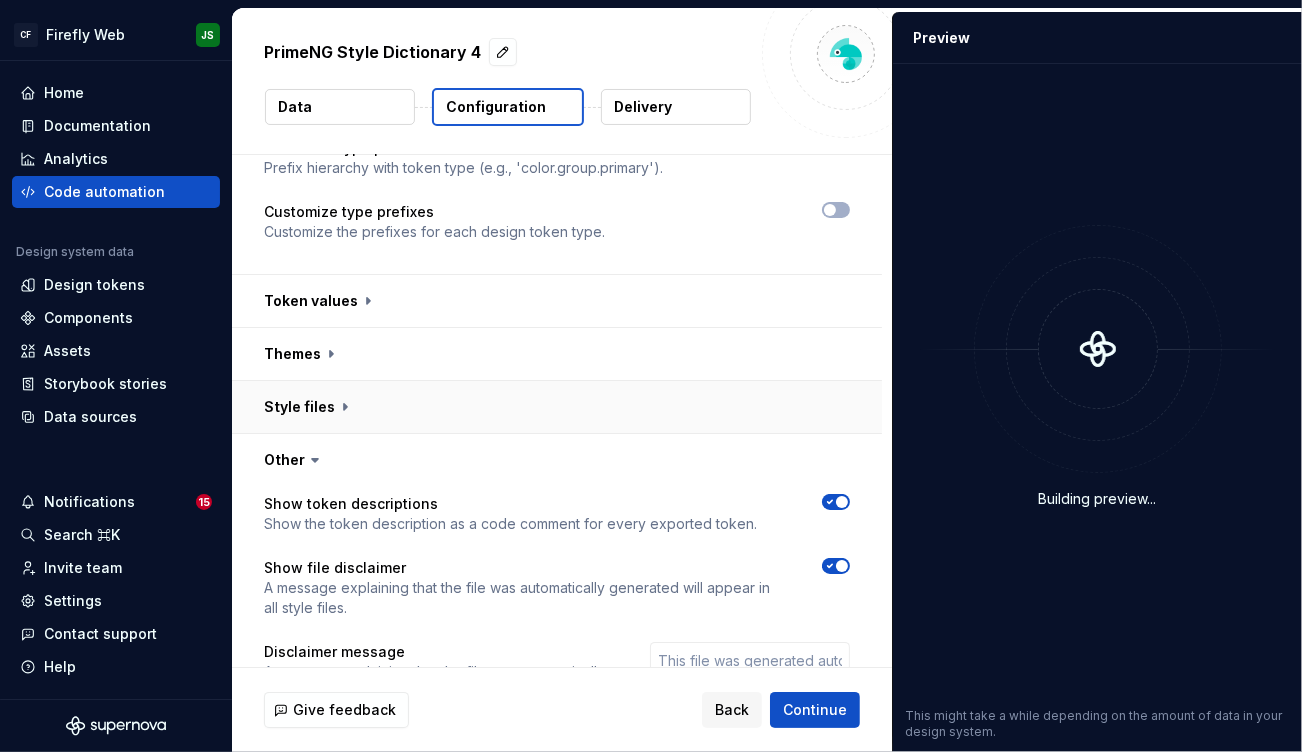 scroll, scrollTop: 437, scrollLeft: 0, axis: vertical 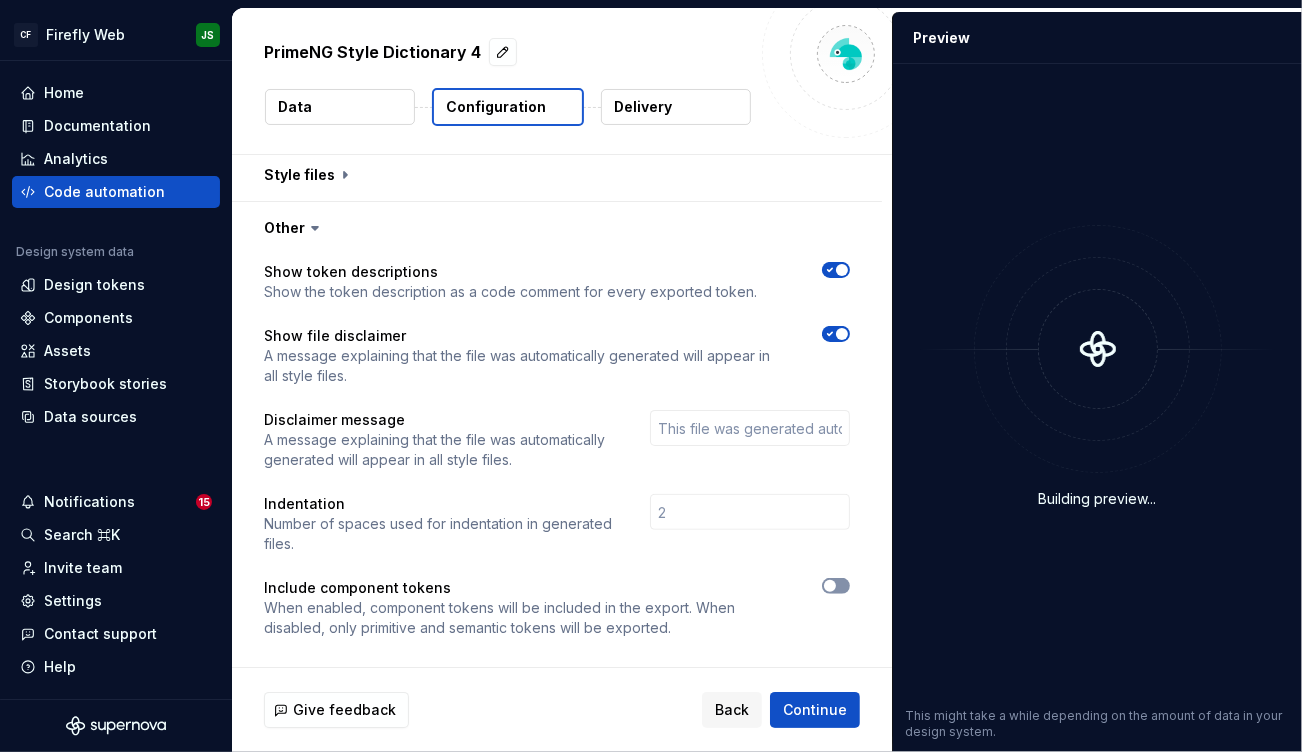click 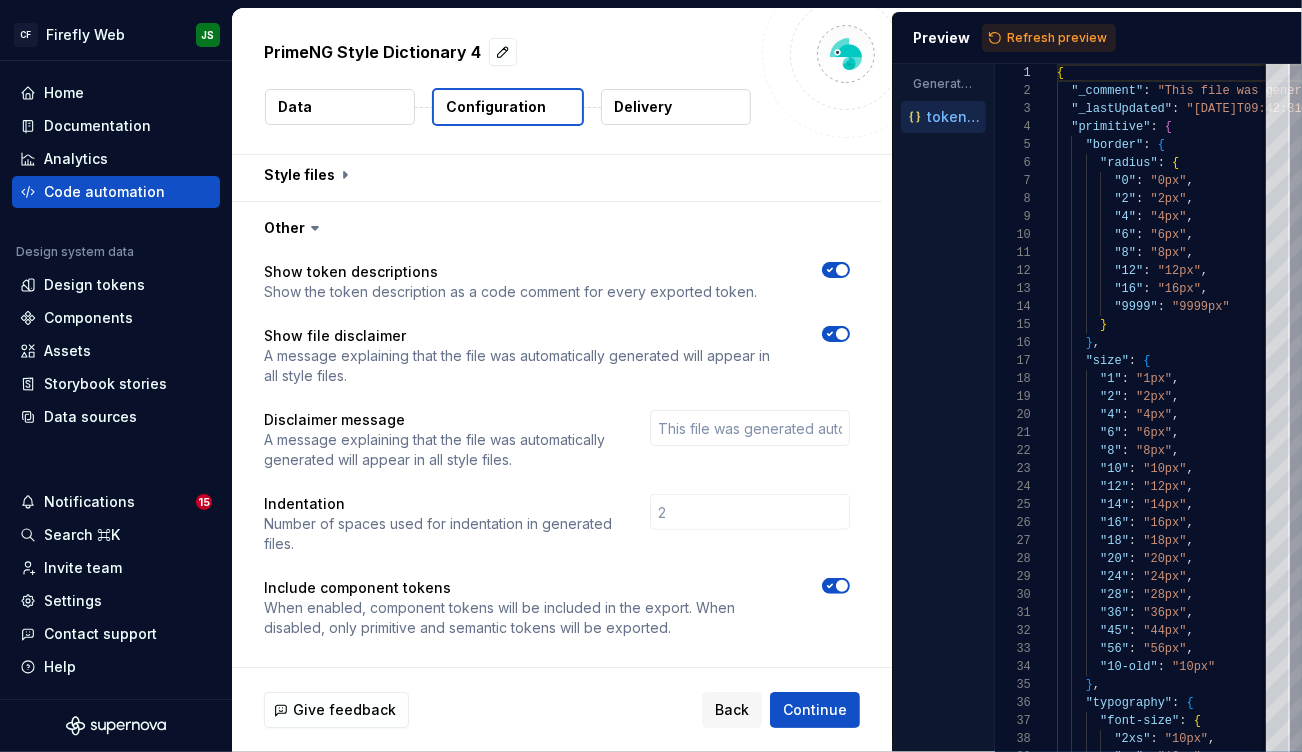 click on "Refresh preview" at bounding box center (1049, 38) 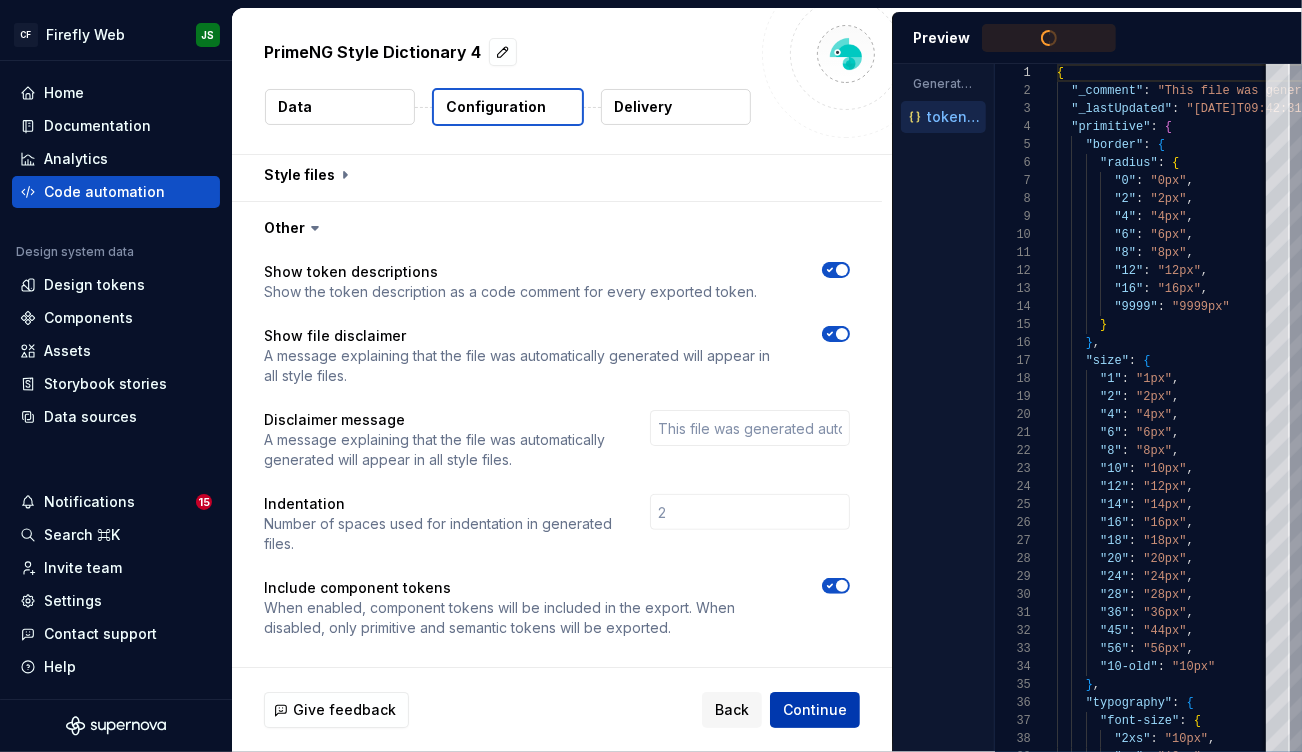 click on "Continue" at bounding box center (815, 710) 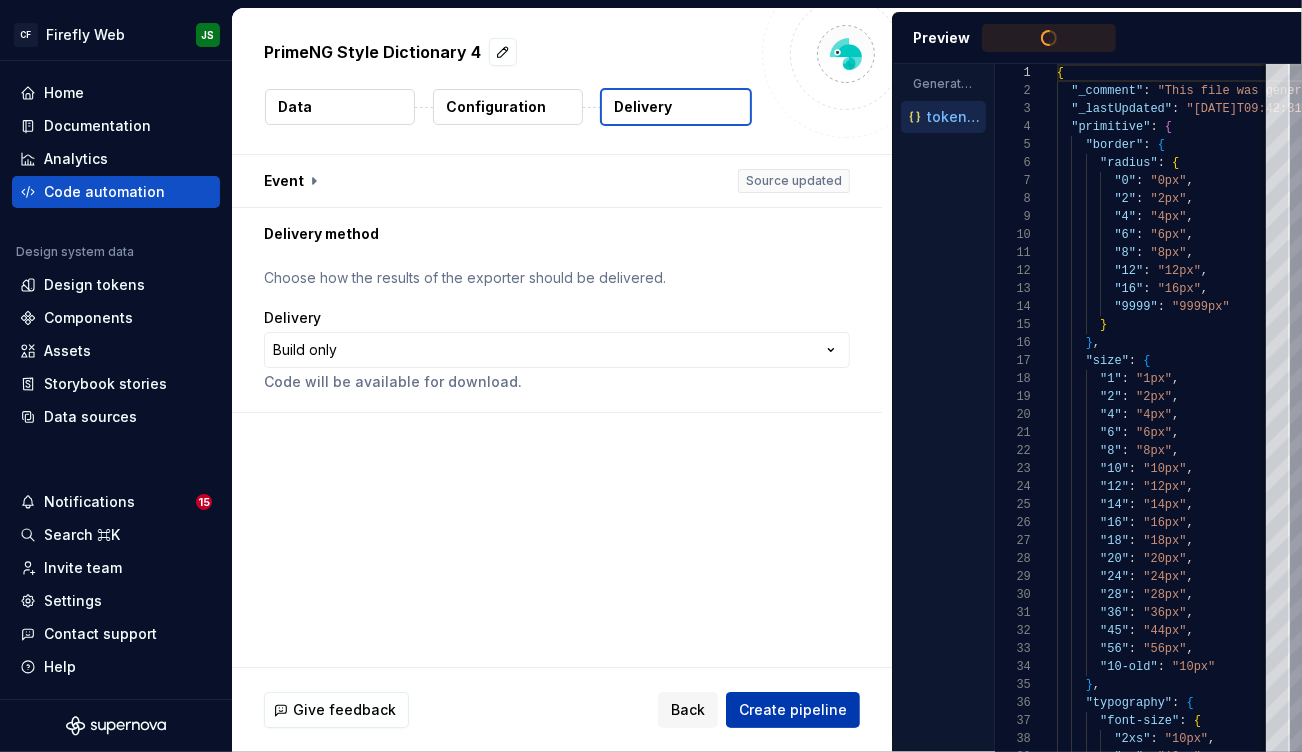 scroll, scrollTop: 0, scrollLeft: 0, axis: both 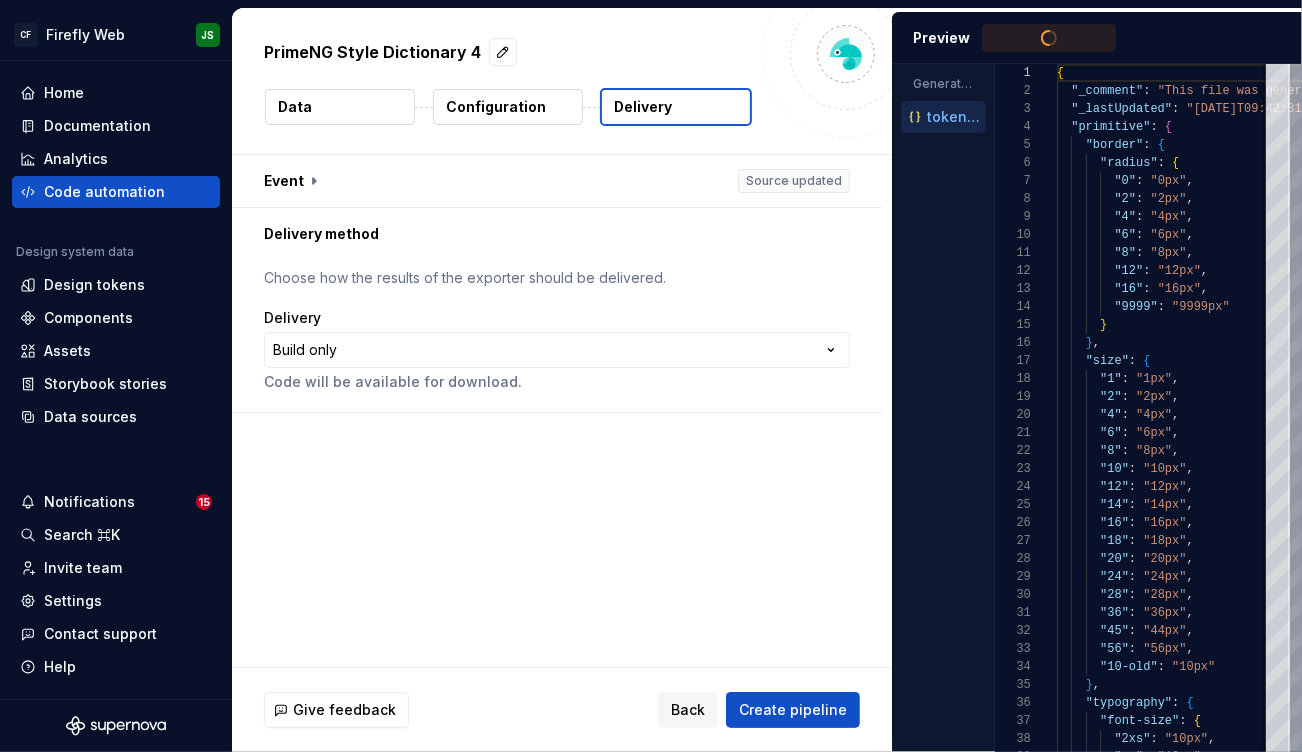 click on "Create pipeline" at bounding box center (793, 710) 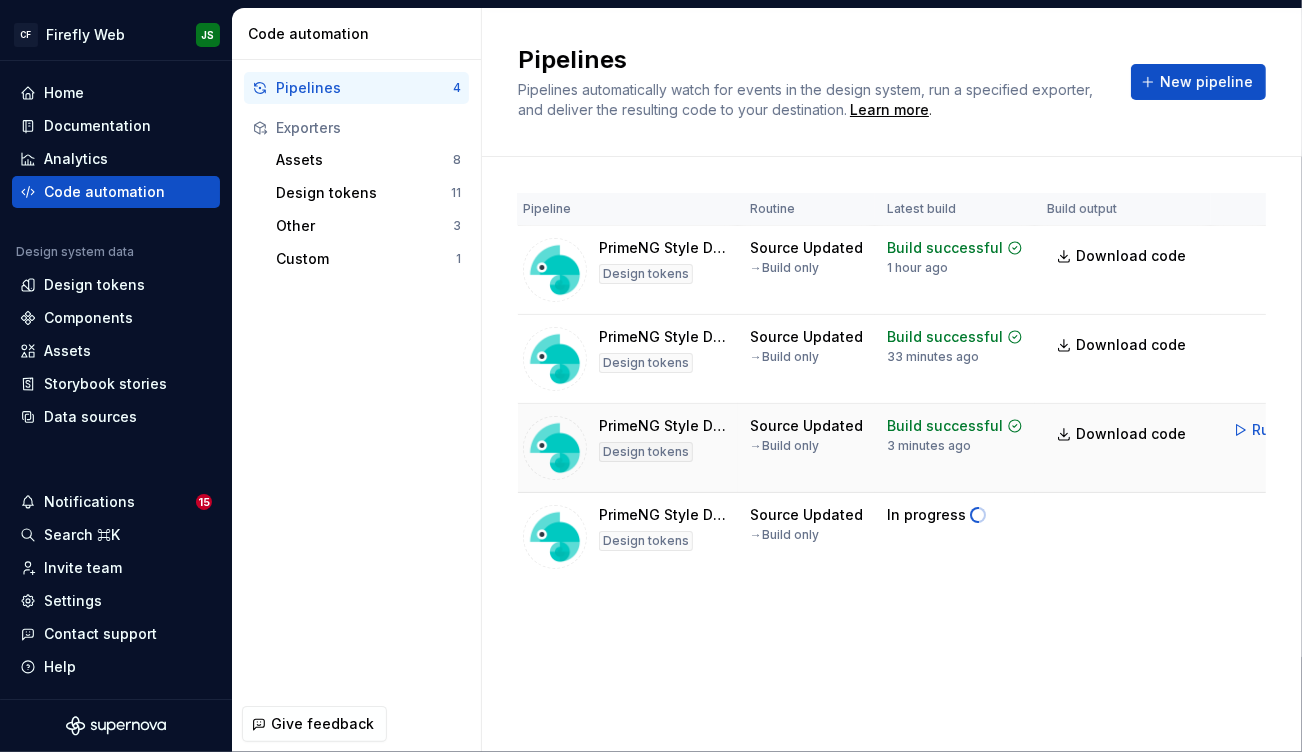scroll, scrollTop: 0, scrollLeft: 0, axis: both 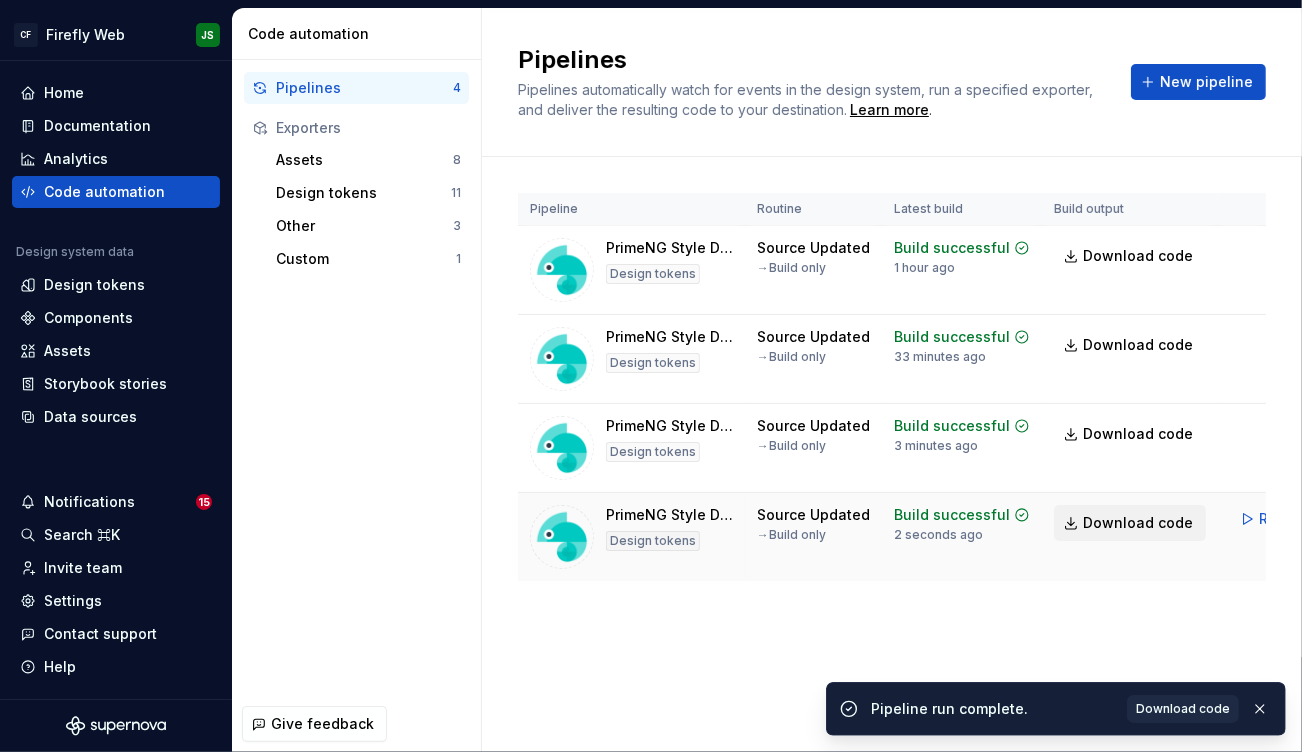 click on "Download code" at bounding box center (1138, 523) 